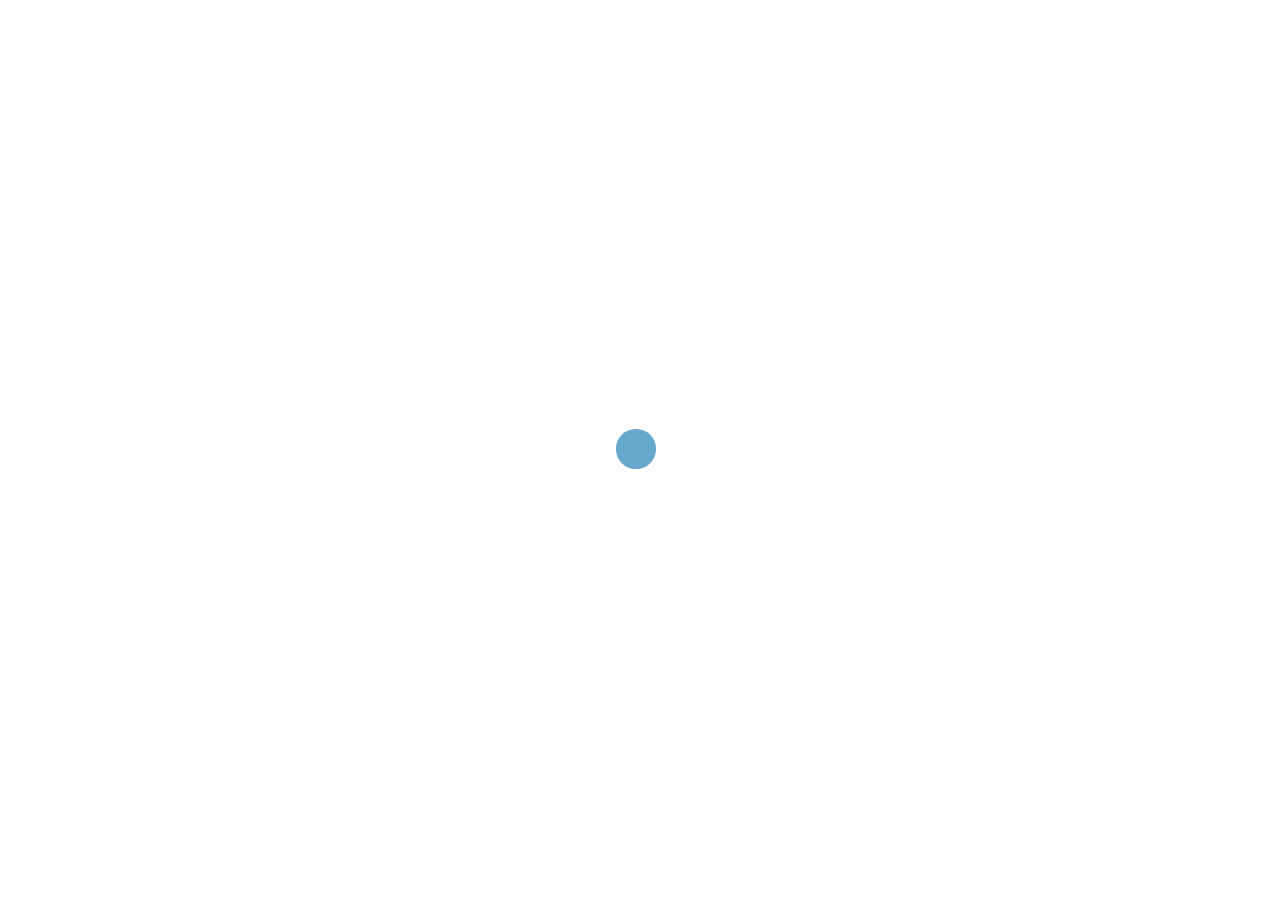 scroll, scrollTop: 0, scrollLeft: 0, axis: both 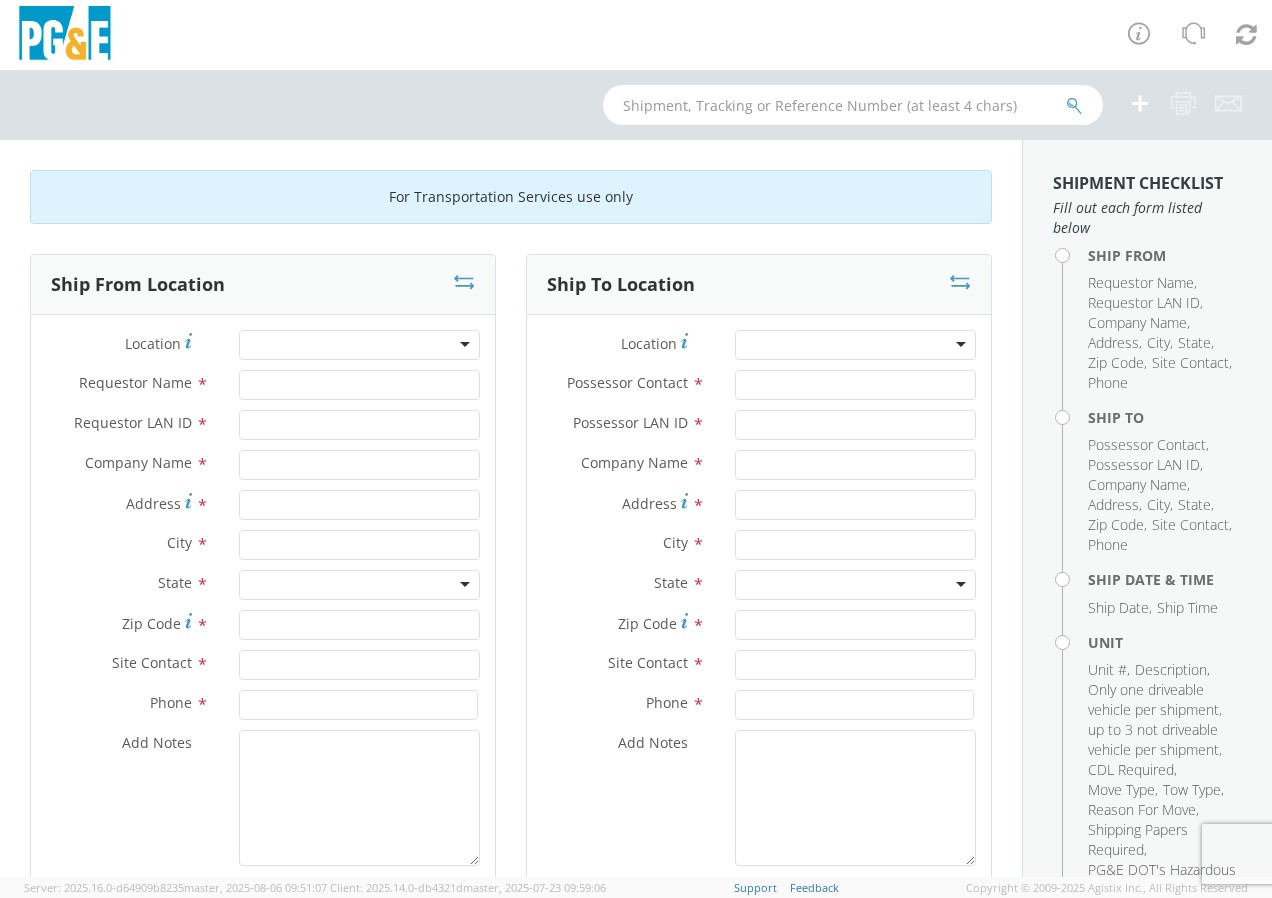 click at bounding box center (359, 345) 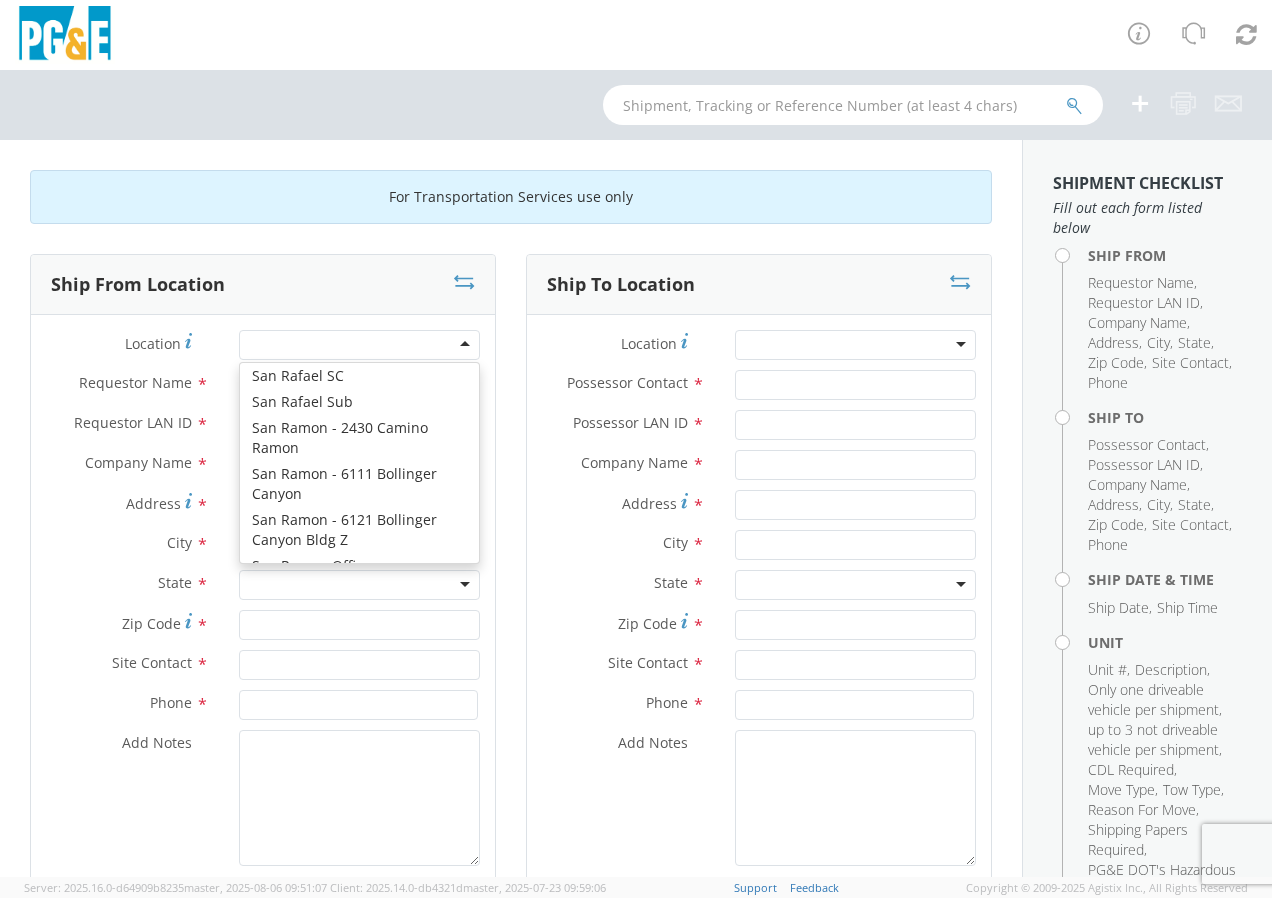 scroll, scrollTop: 11614, scrollLeft: 0, axis: vertical 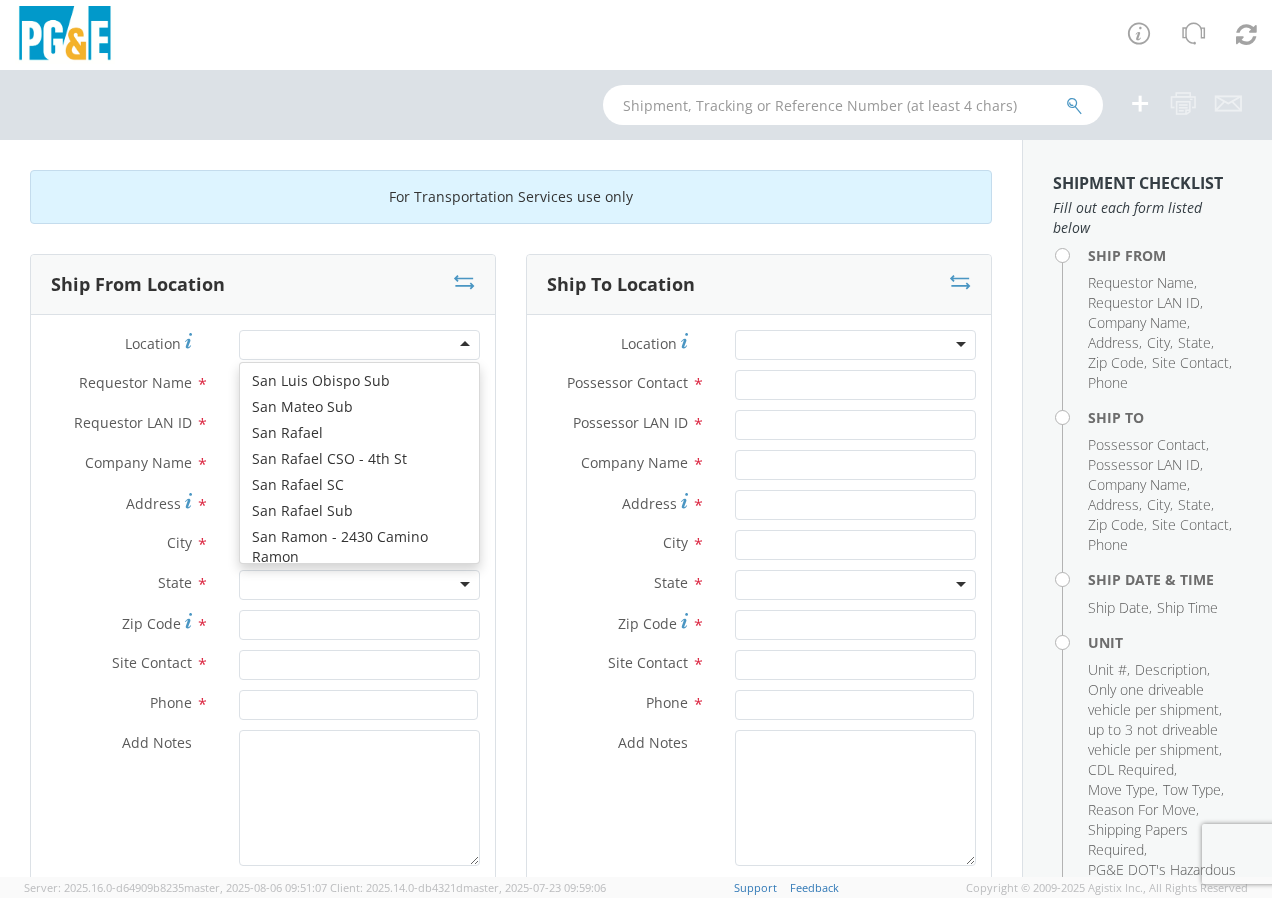 type on "PG&E" 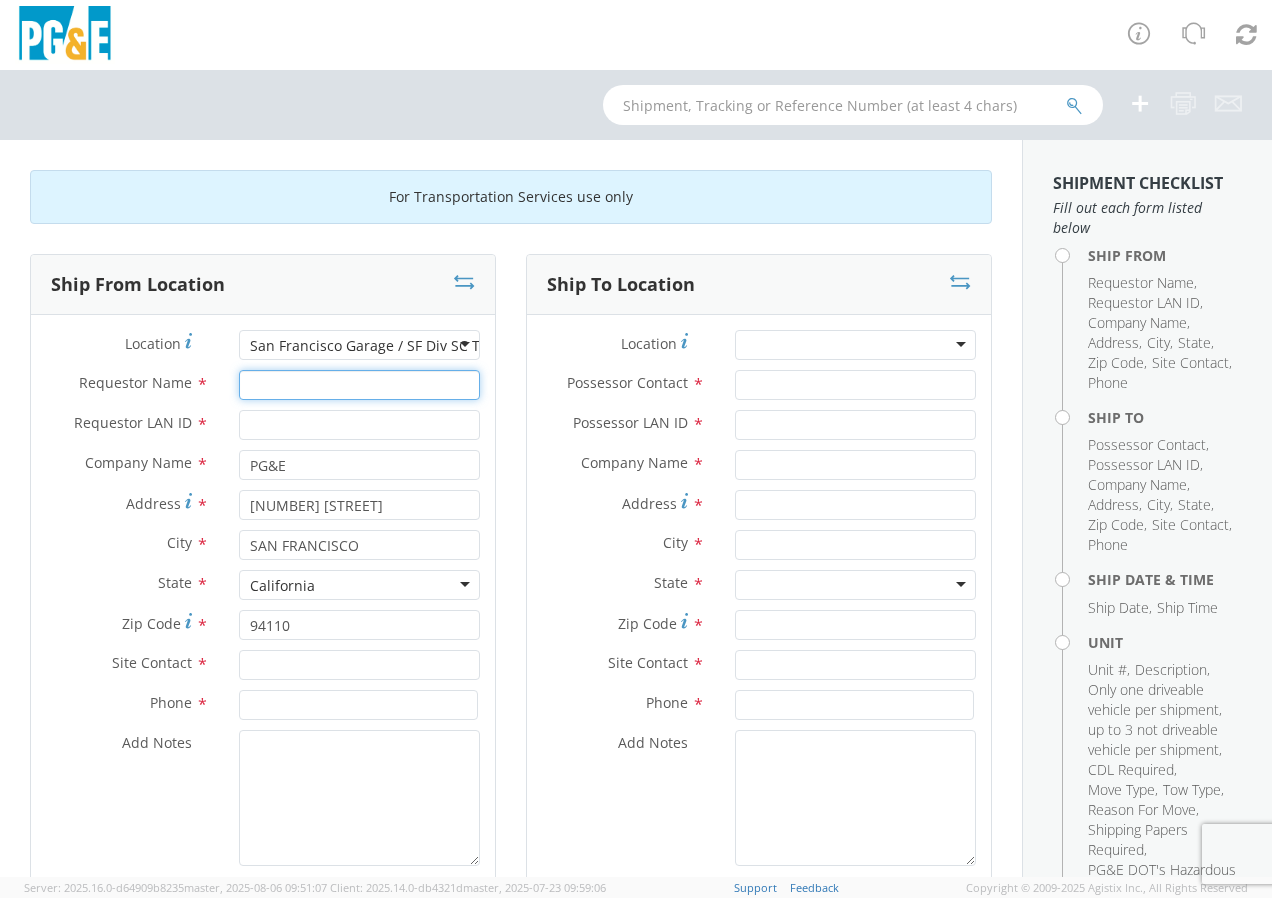 click on "Requestor Name        *" at bounding box center (359, 385) 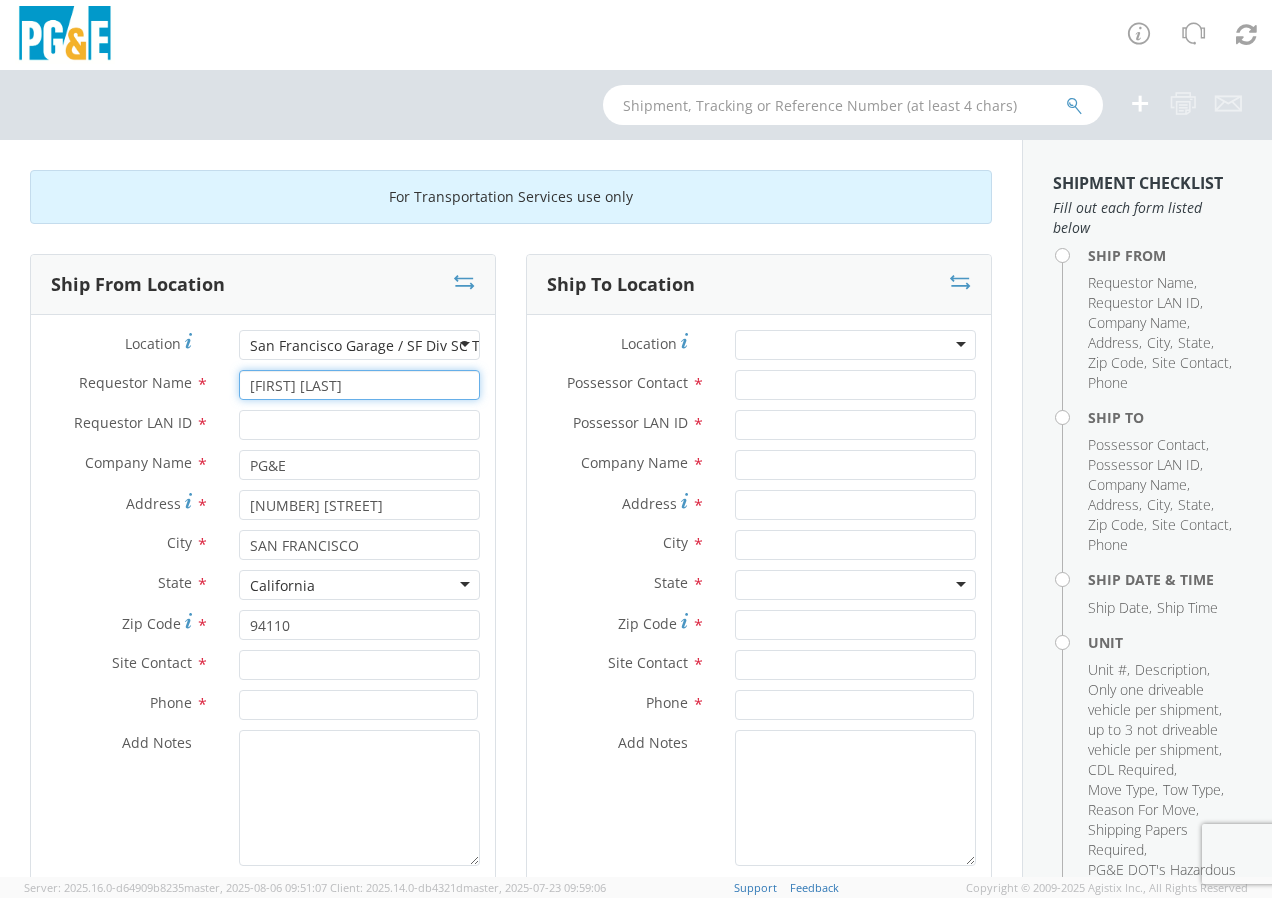 type on "[FIRST] [LAST]" 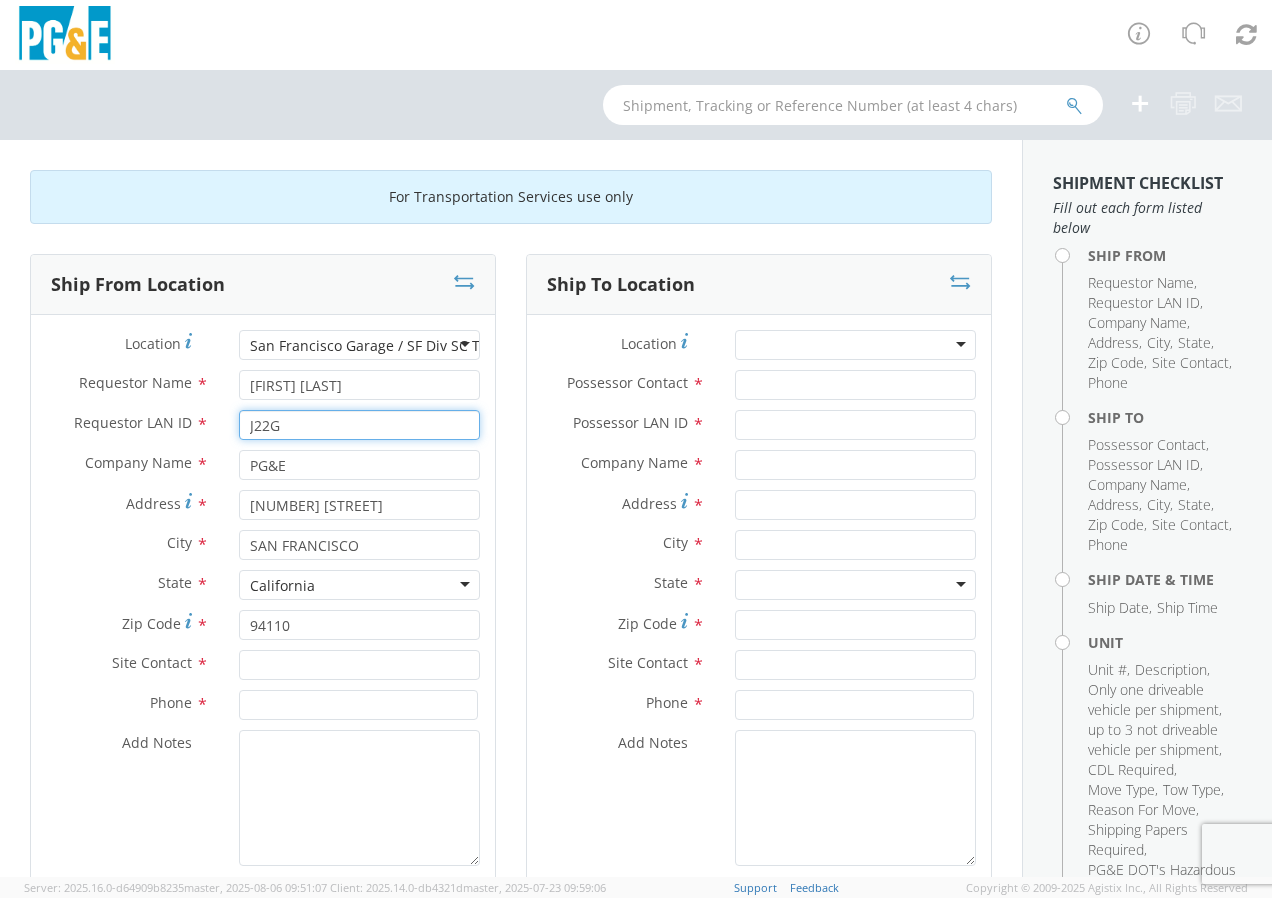 type on "J22G" 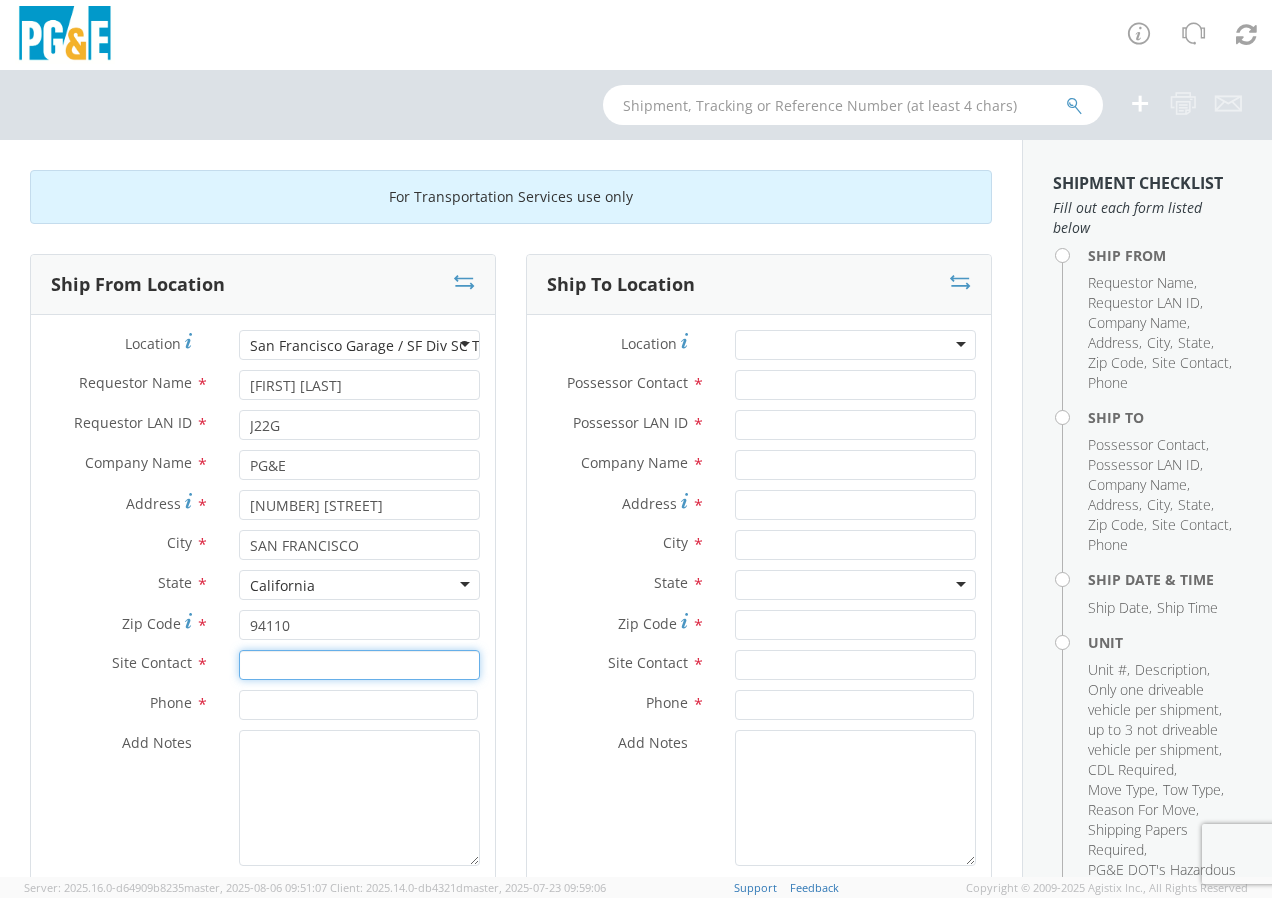 click at bounding box center (359, 665) 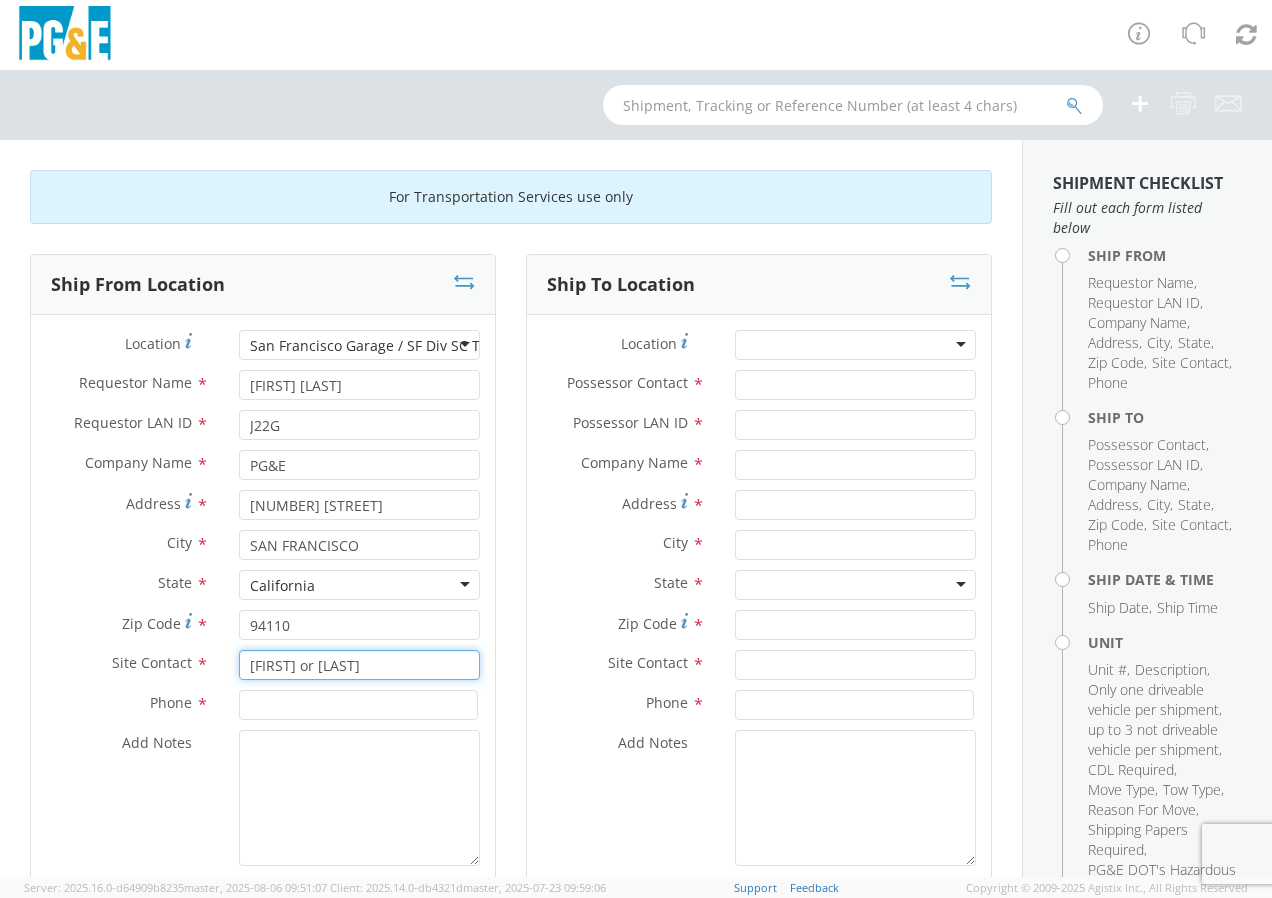 type on "[FIRST] or [LAST]" 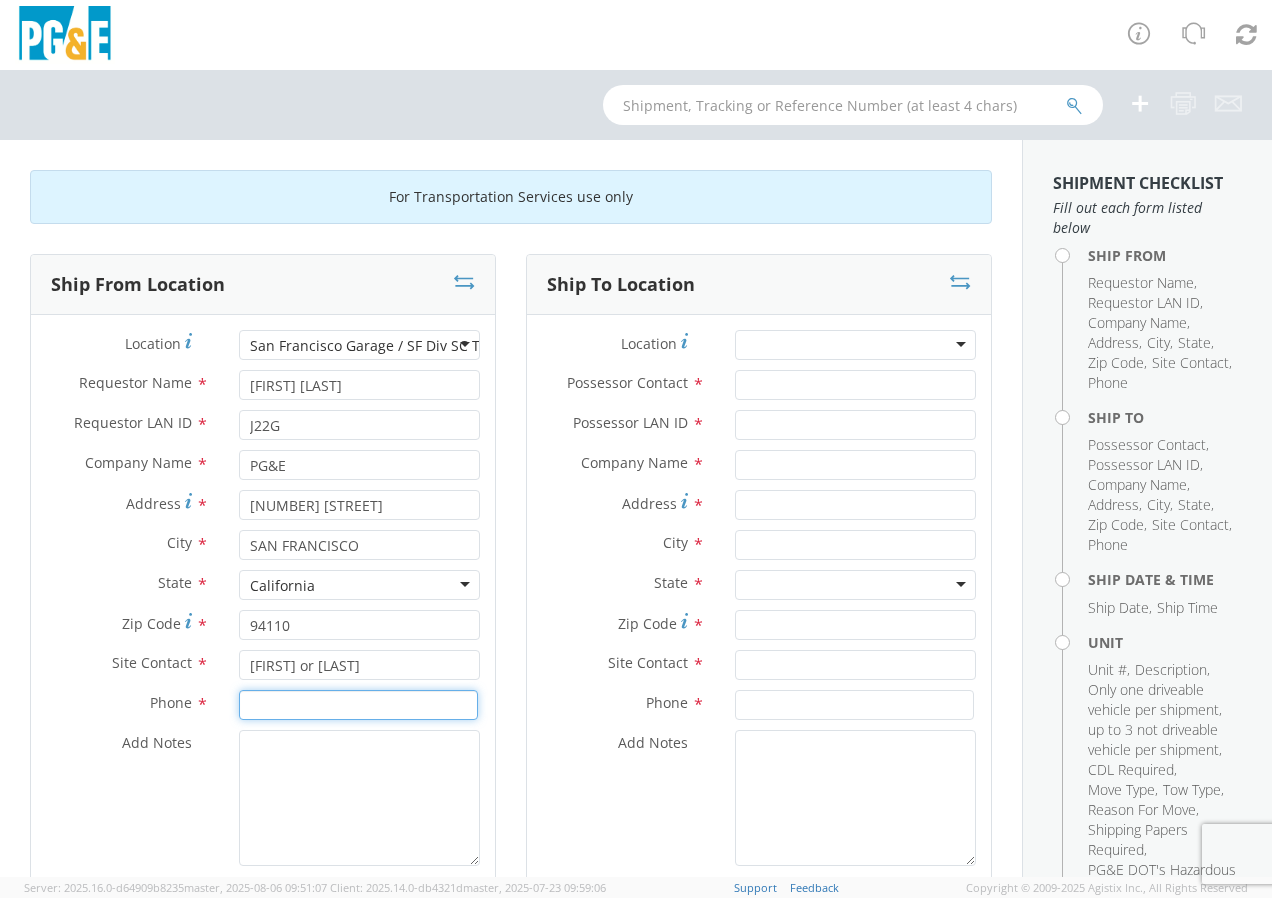 click at bounding box center [358, 705] 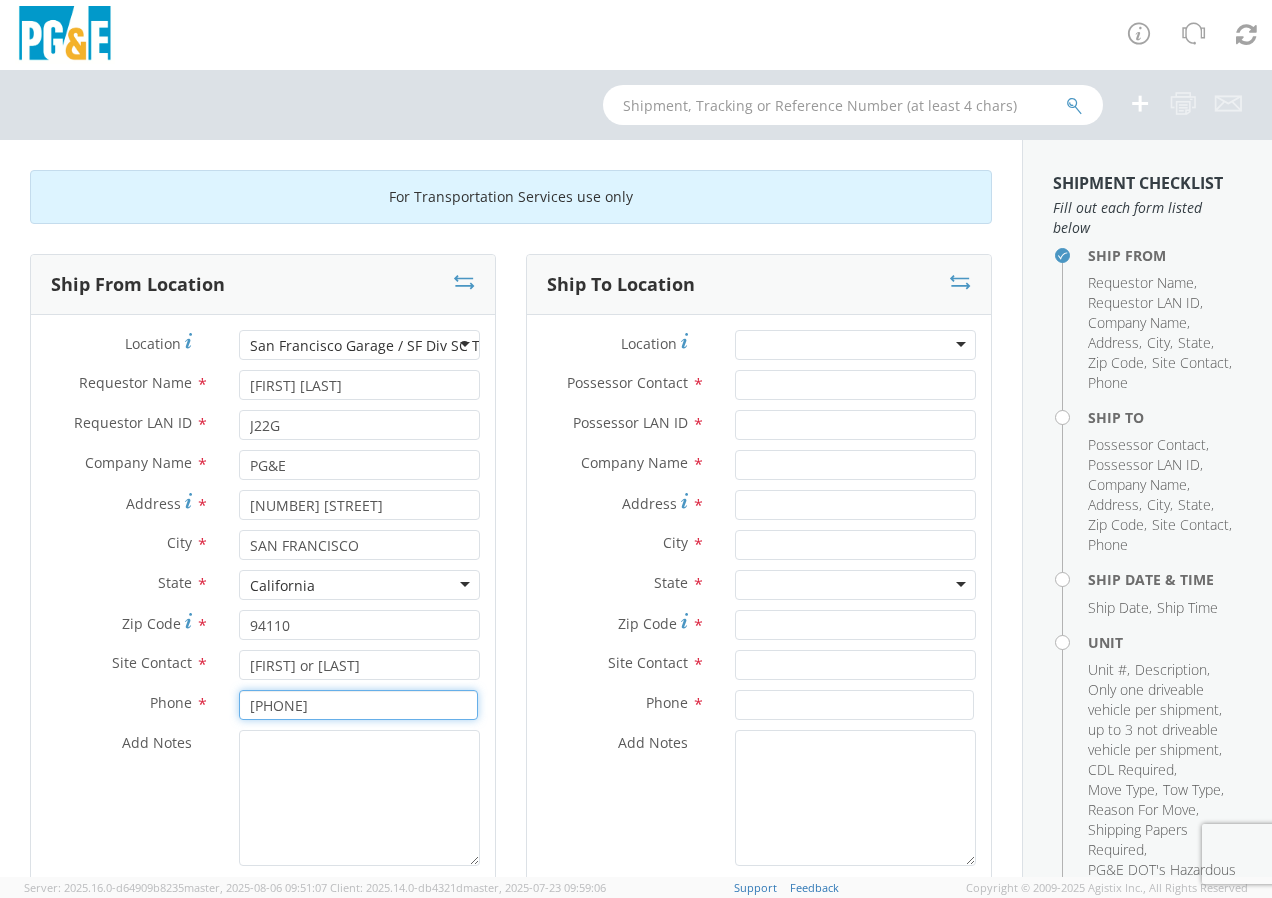 type on "[PHONE]" 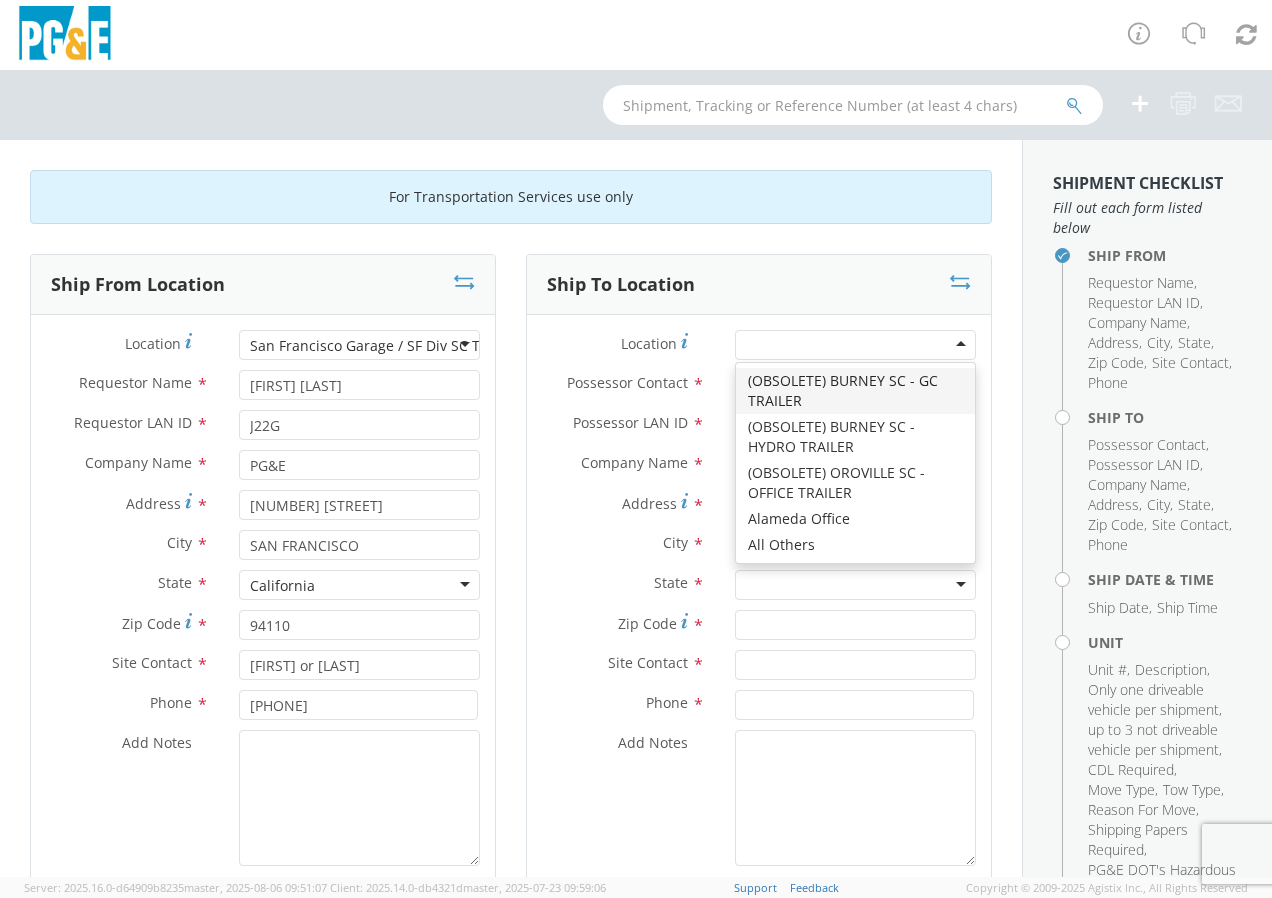 click at bounding box center [855, 345] 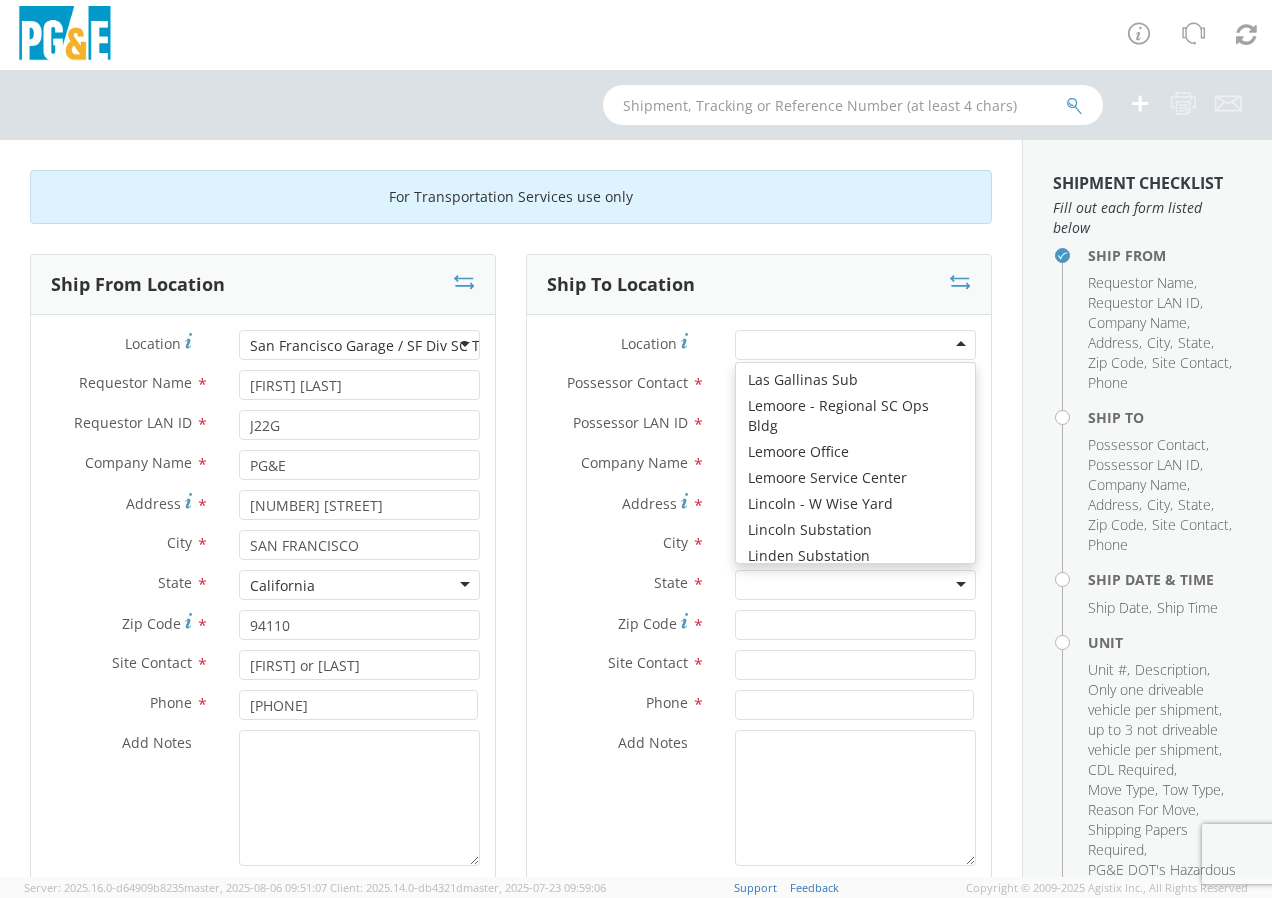 scroll, scrollTop: 4930, scrollLeft: 0, axis: vertical 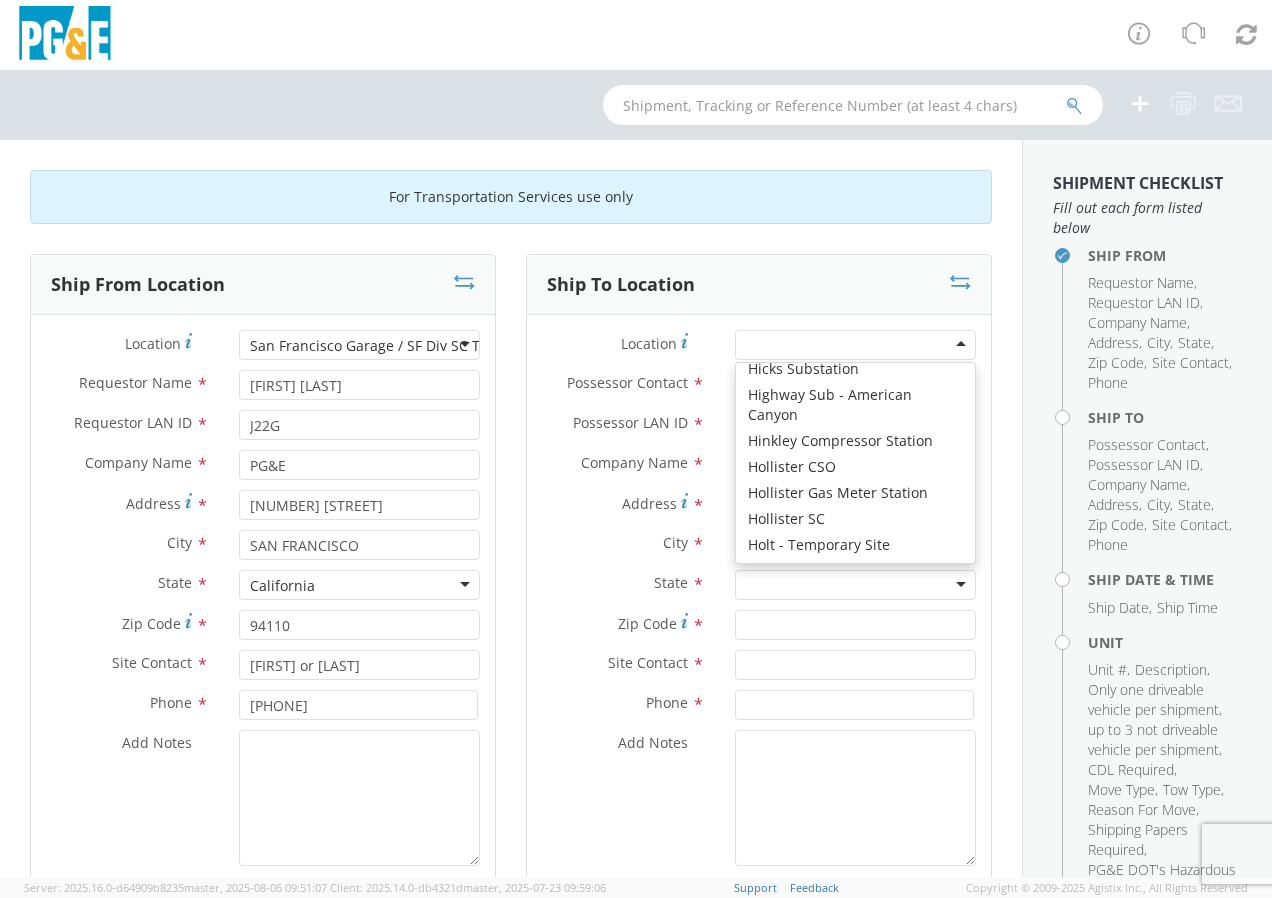 type on "PG&E" 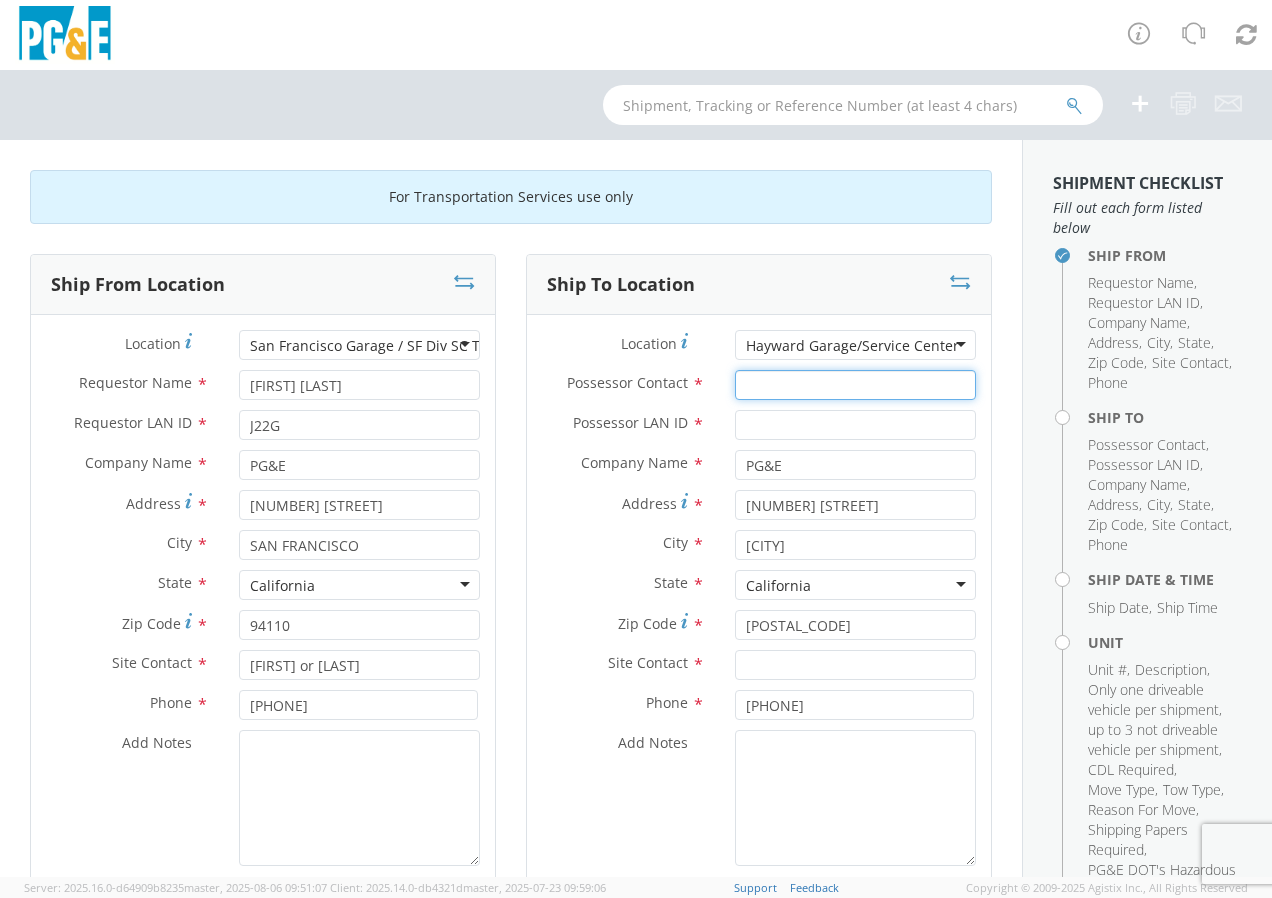 click on "Possessor Contact        *" at bounding box center (855, 385) 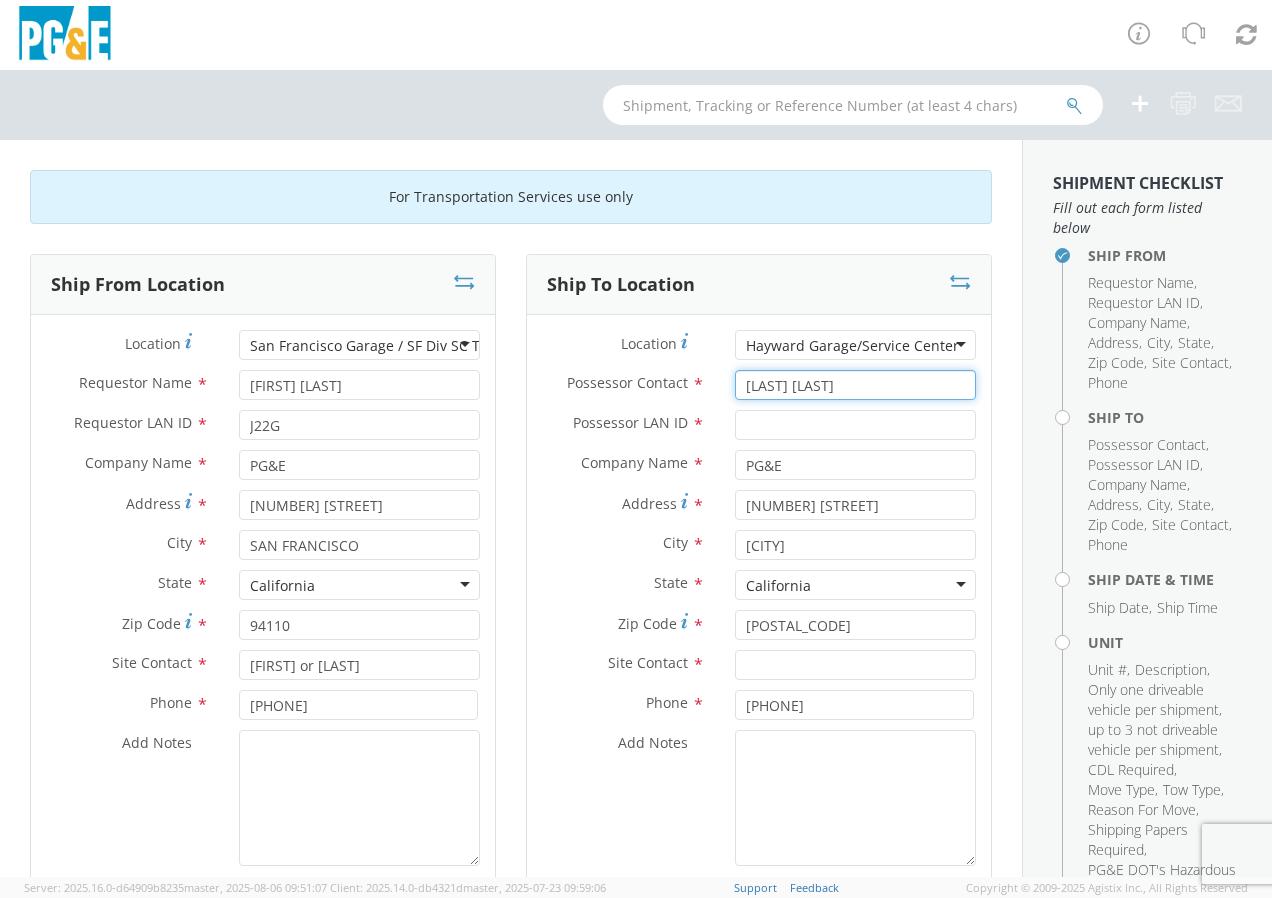 type on "[LAST] [LAST]" 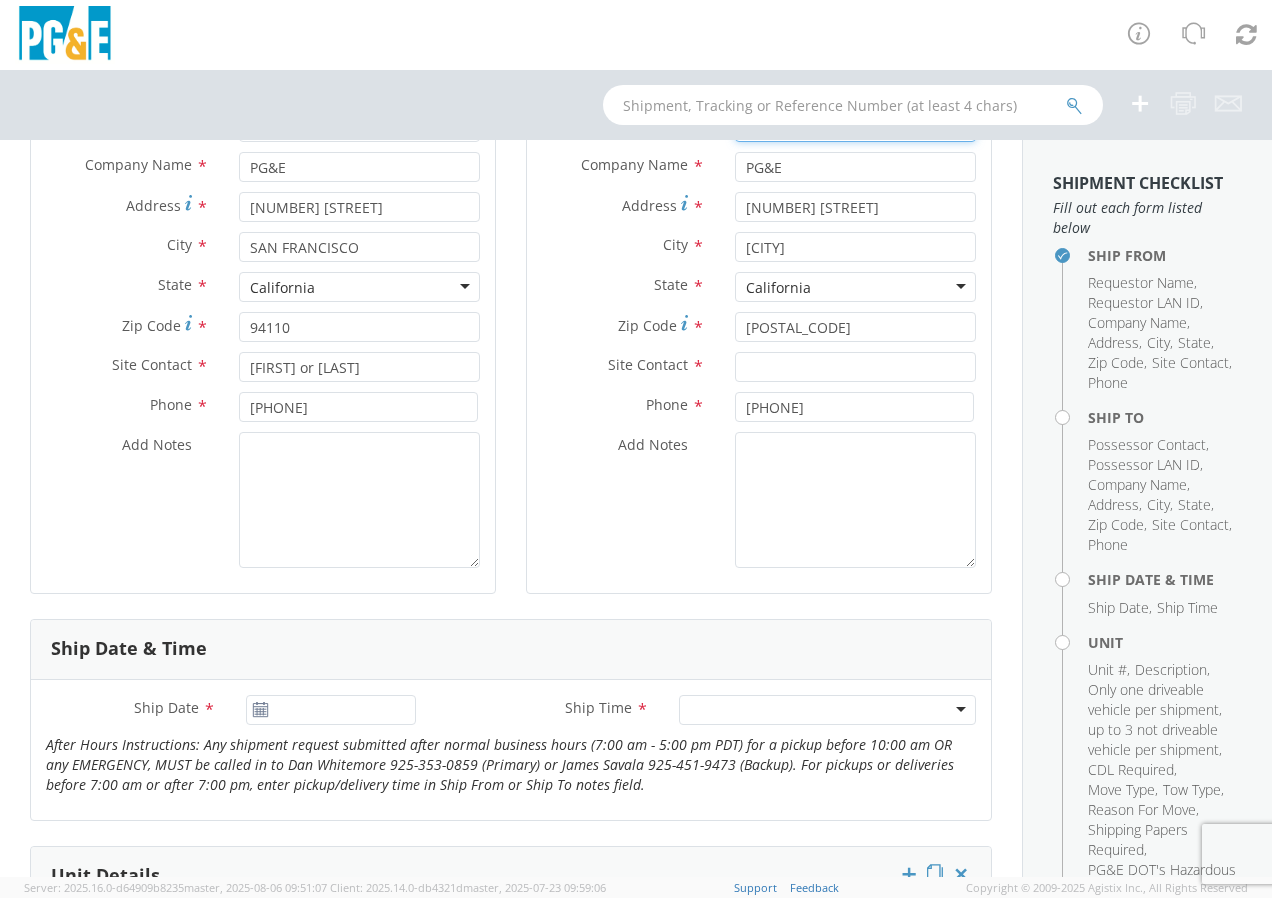 scroll, scrollTop: 300, scrollLeft: 0, axis: vertical 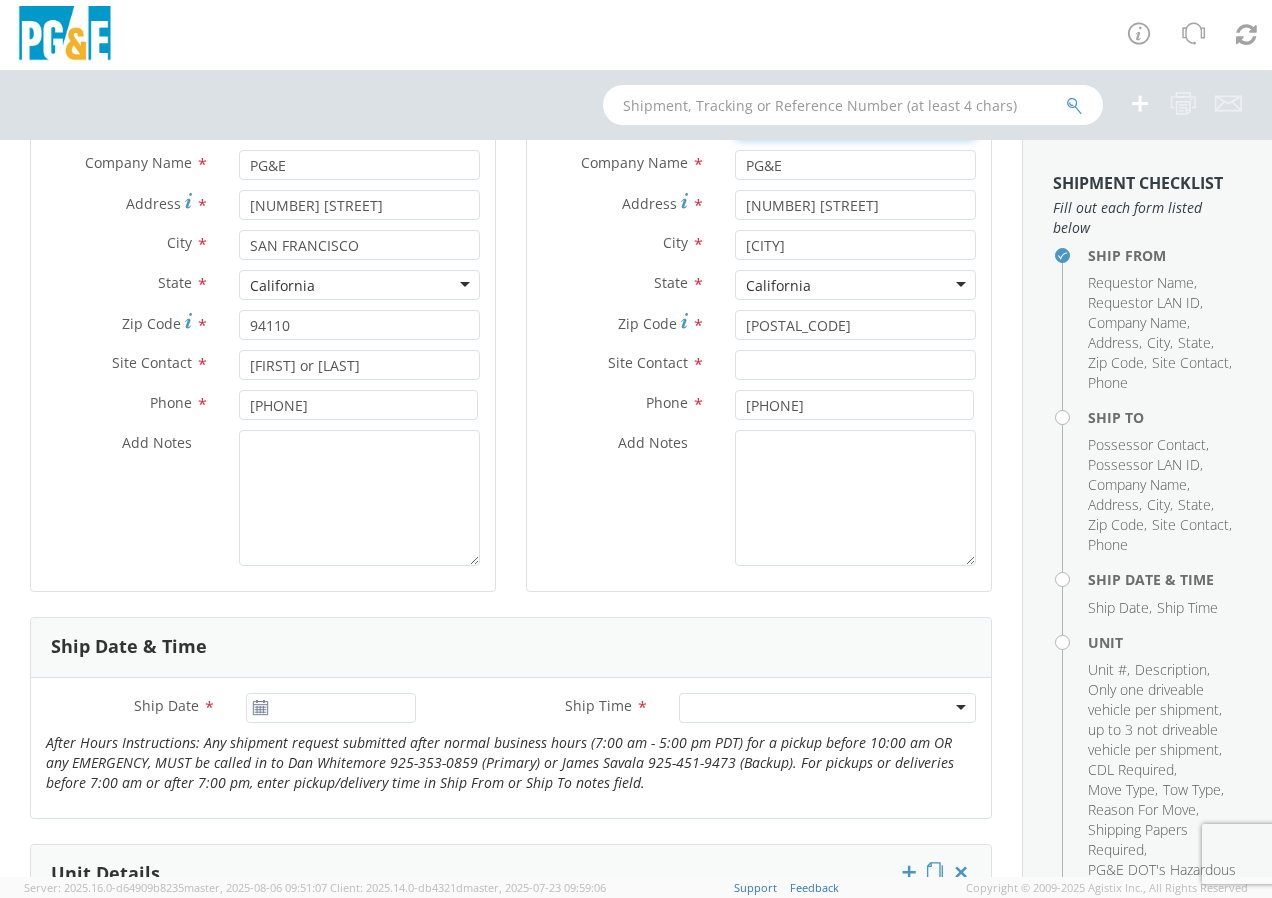 type on "[INITIAL]" 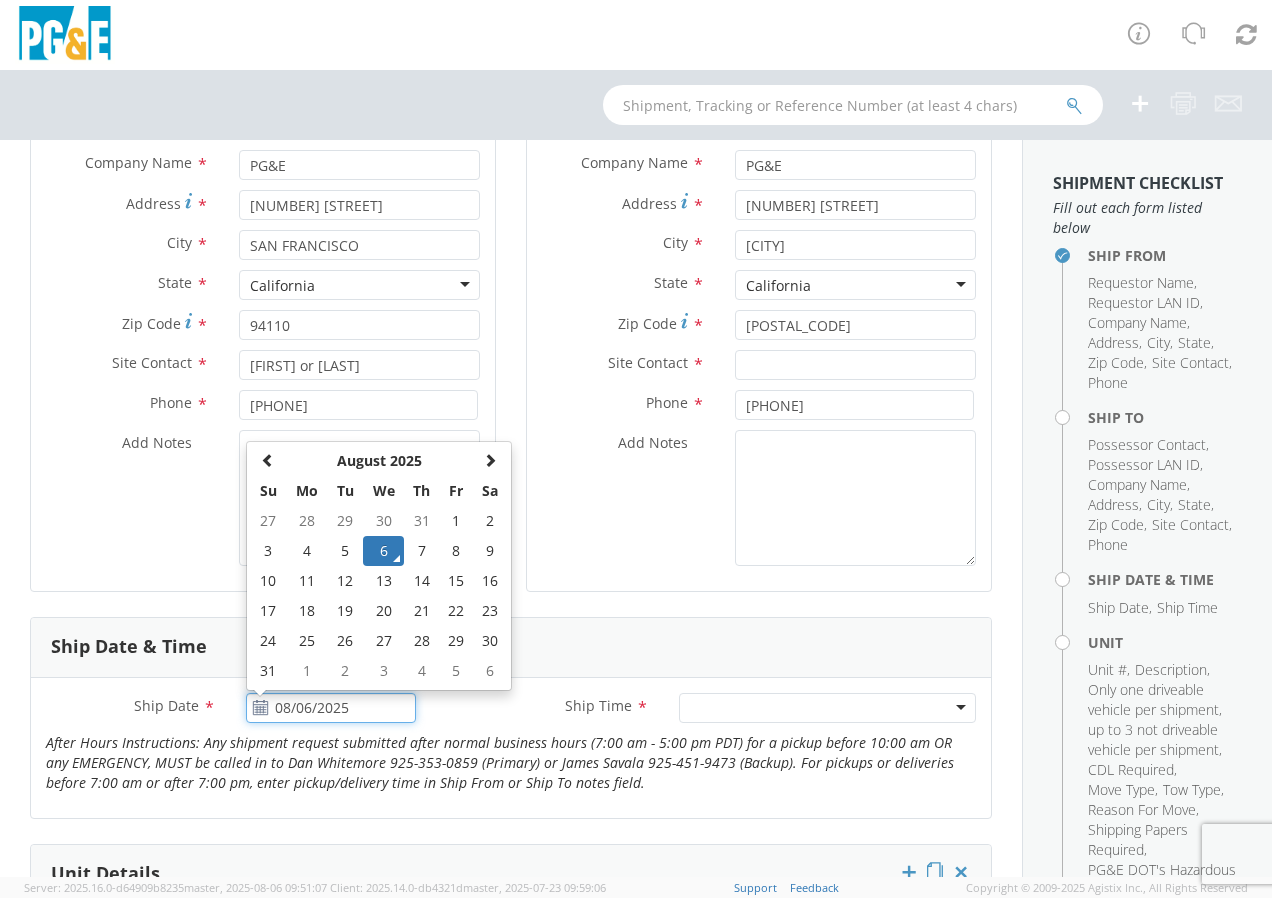 click on "08/06/2025" at bounding box center [331, 708] 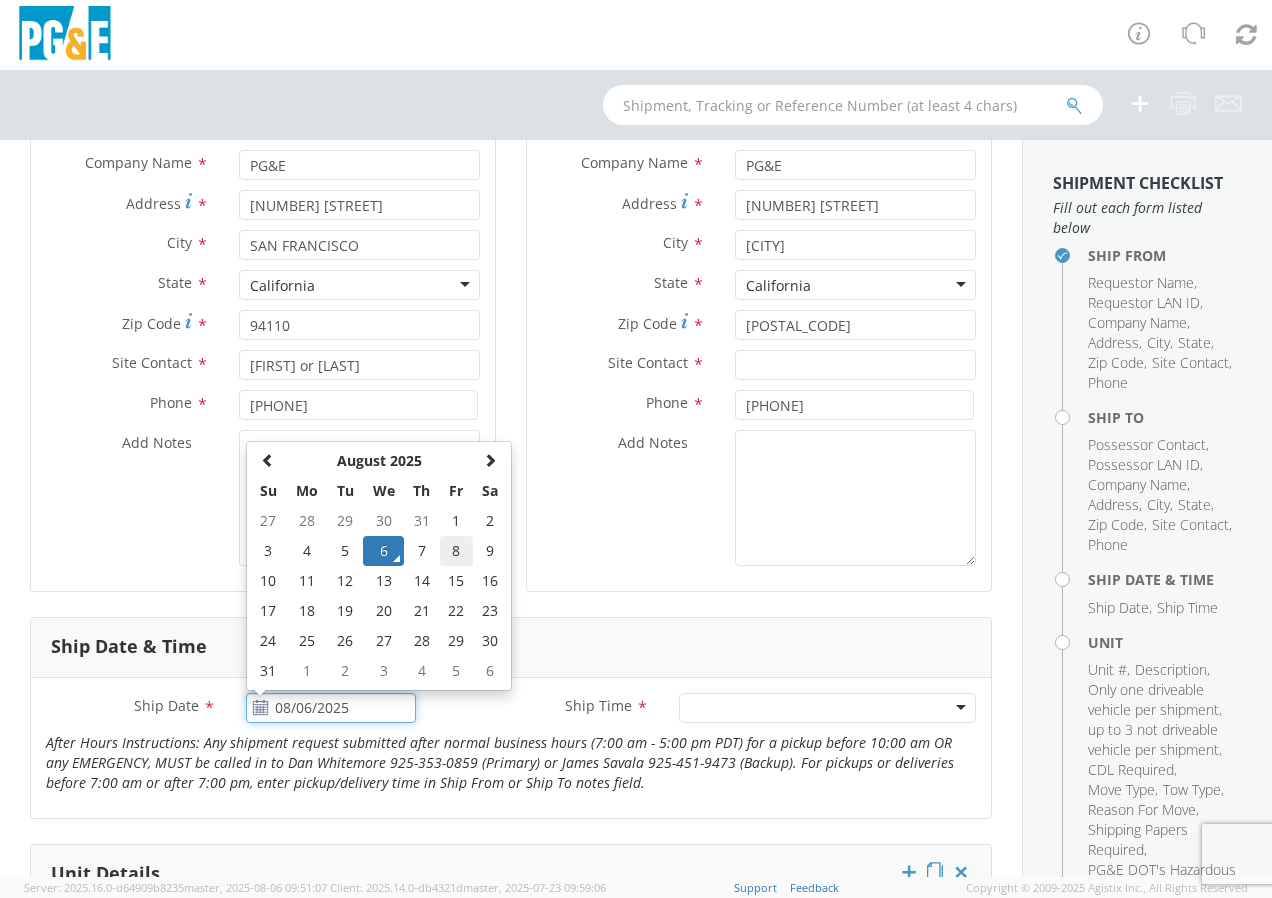 click on "8" 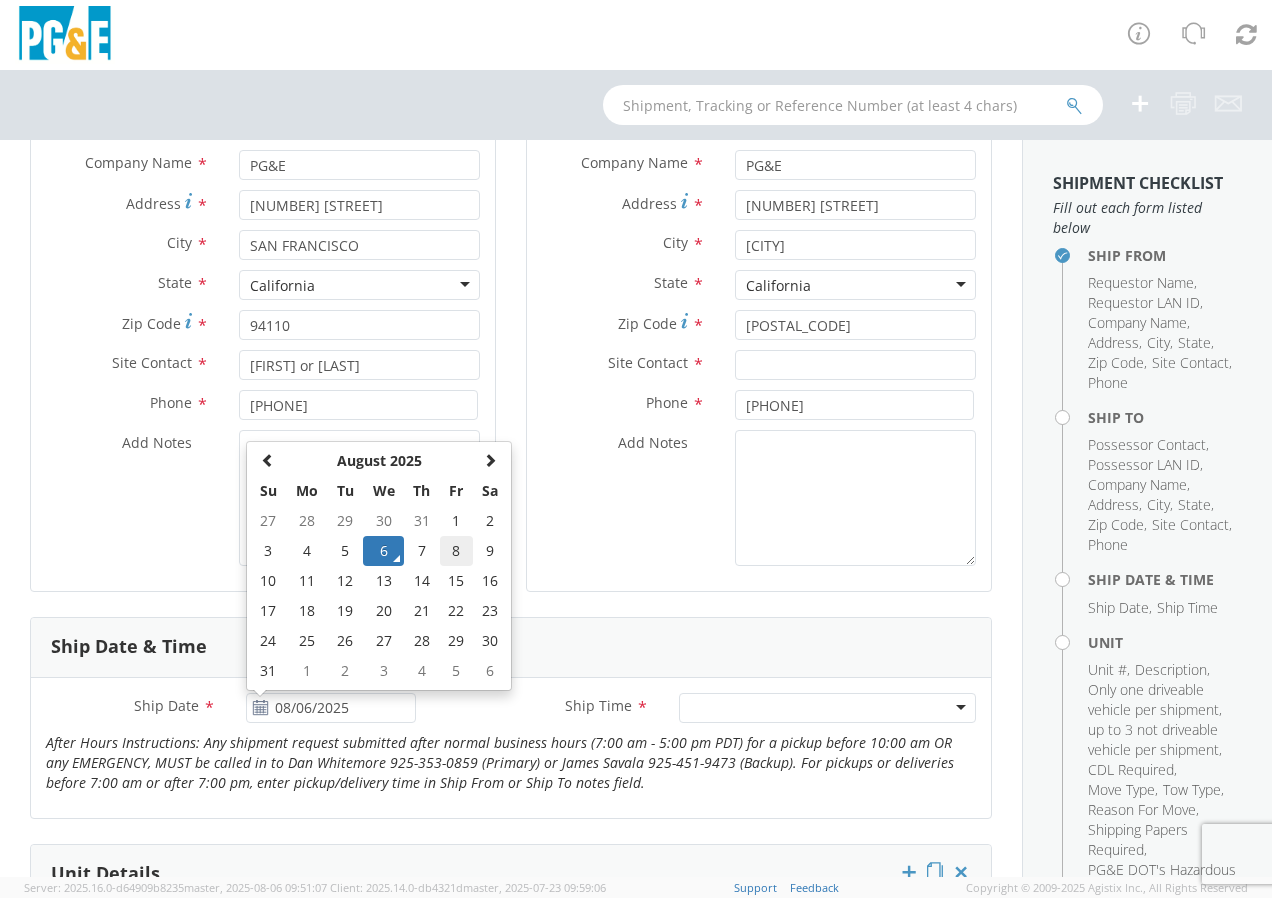 type on "08/08/2025" 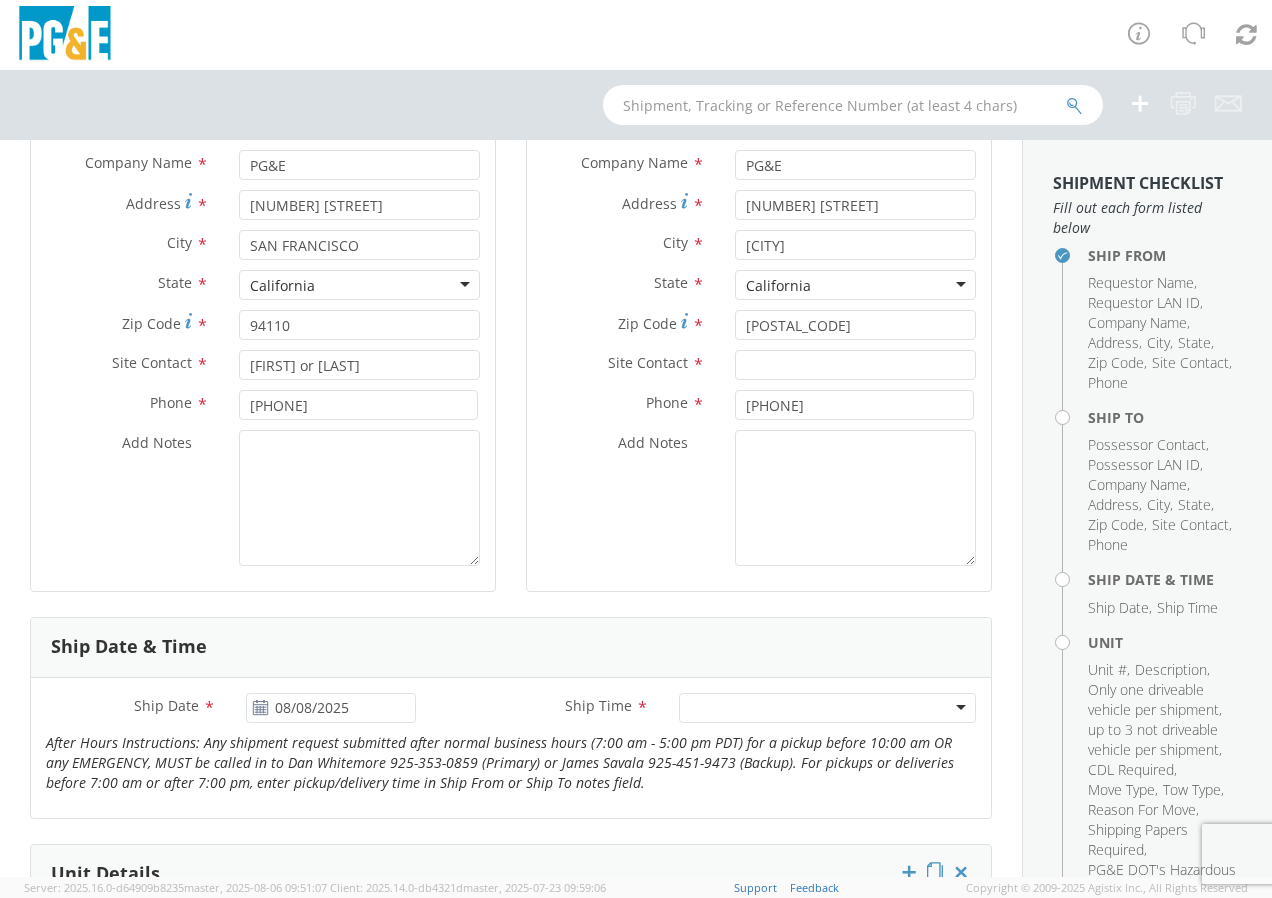 click 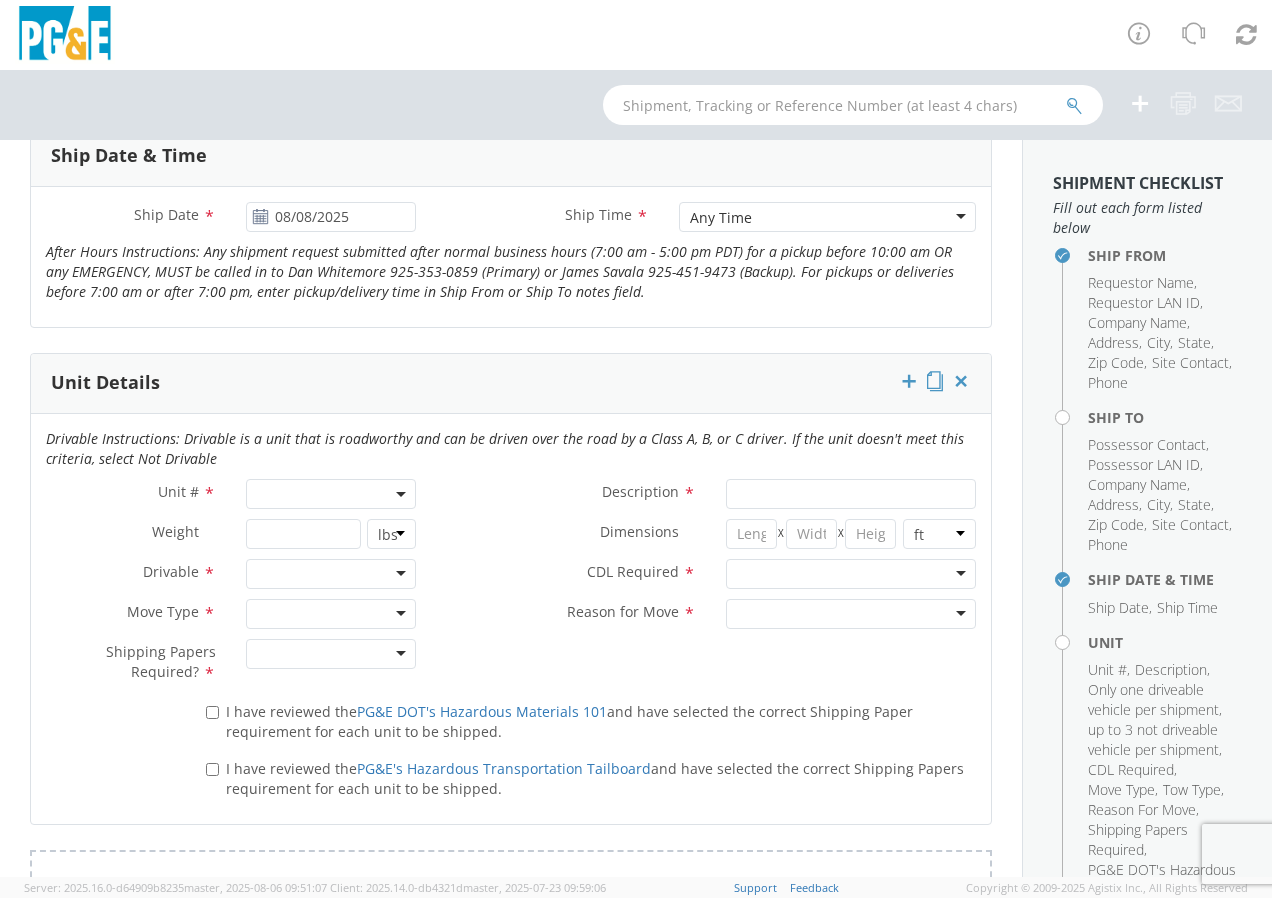 scroll, scrollTop: 800, scrollLeft: 0, axis: vertical 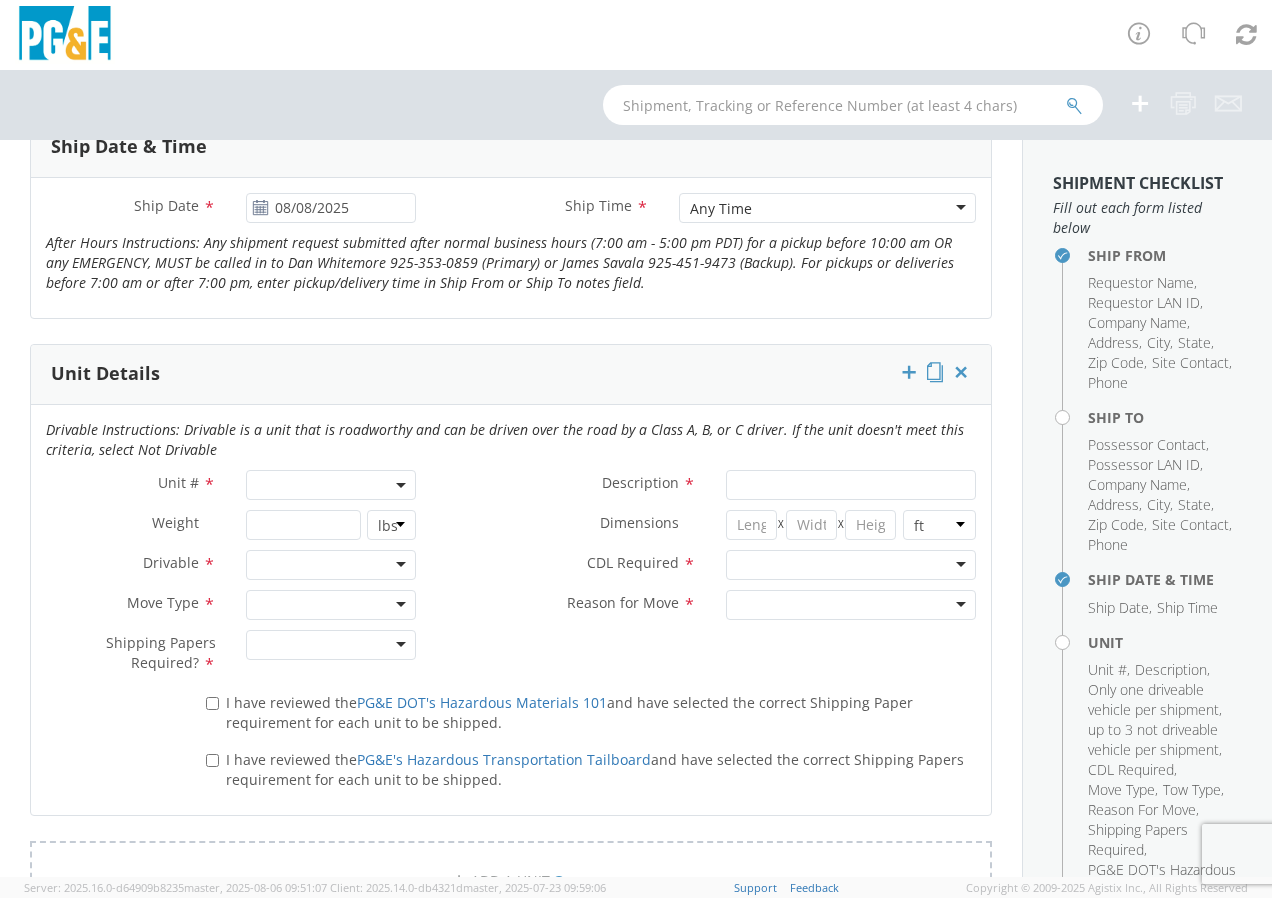 click 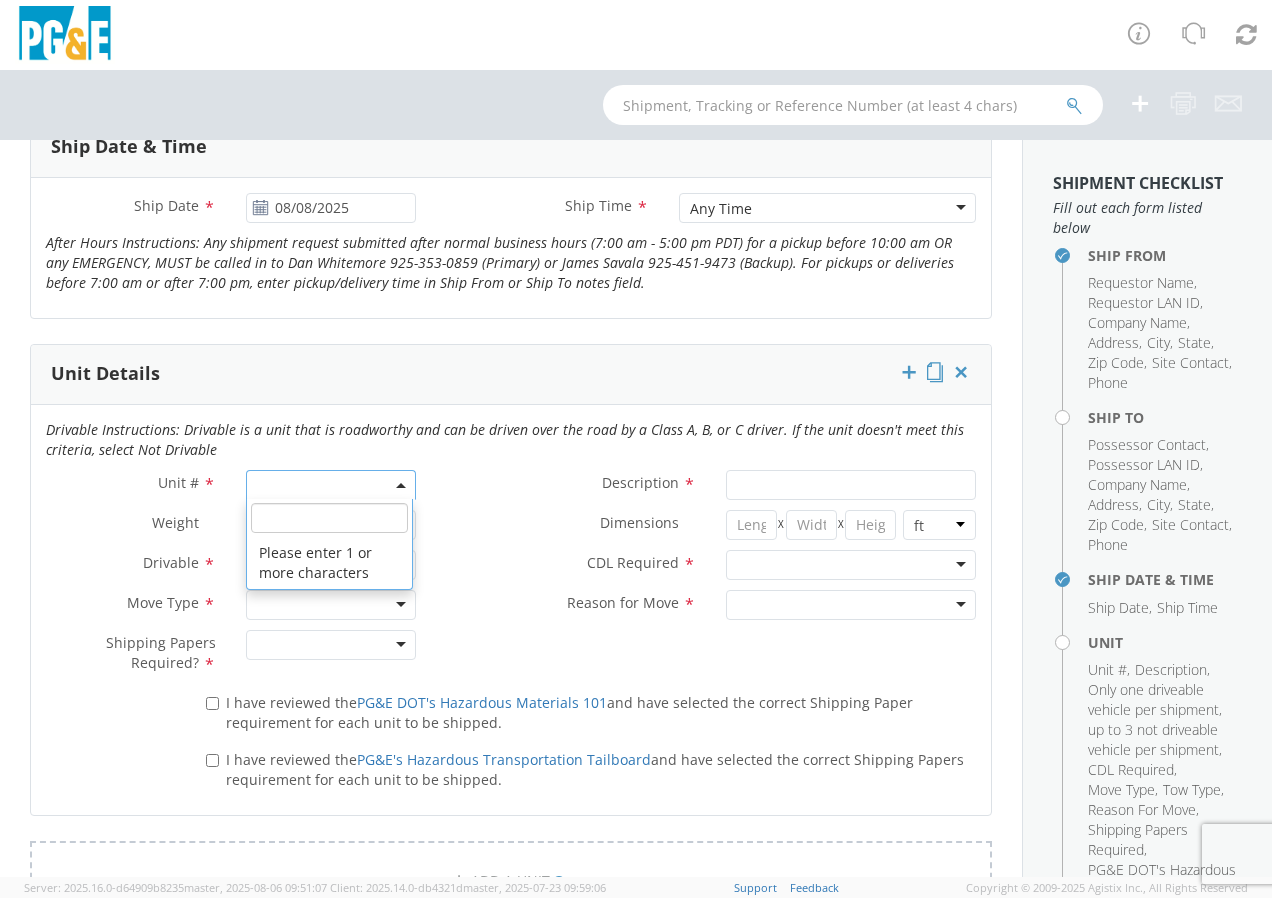 click 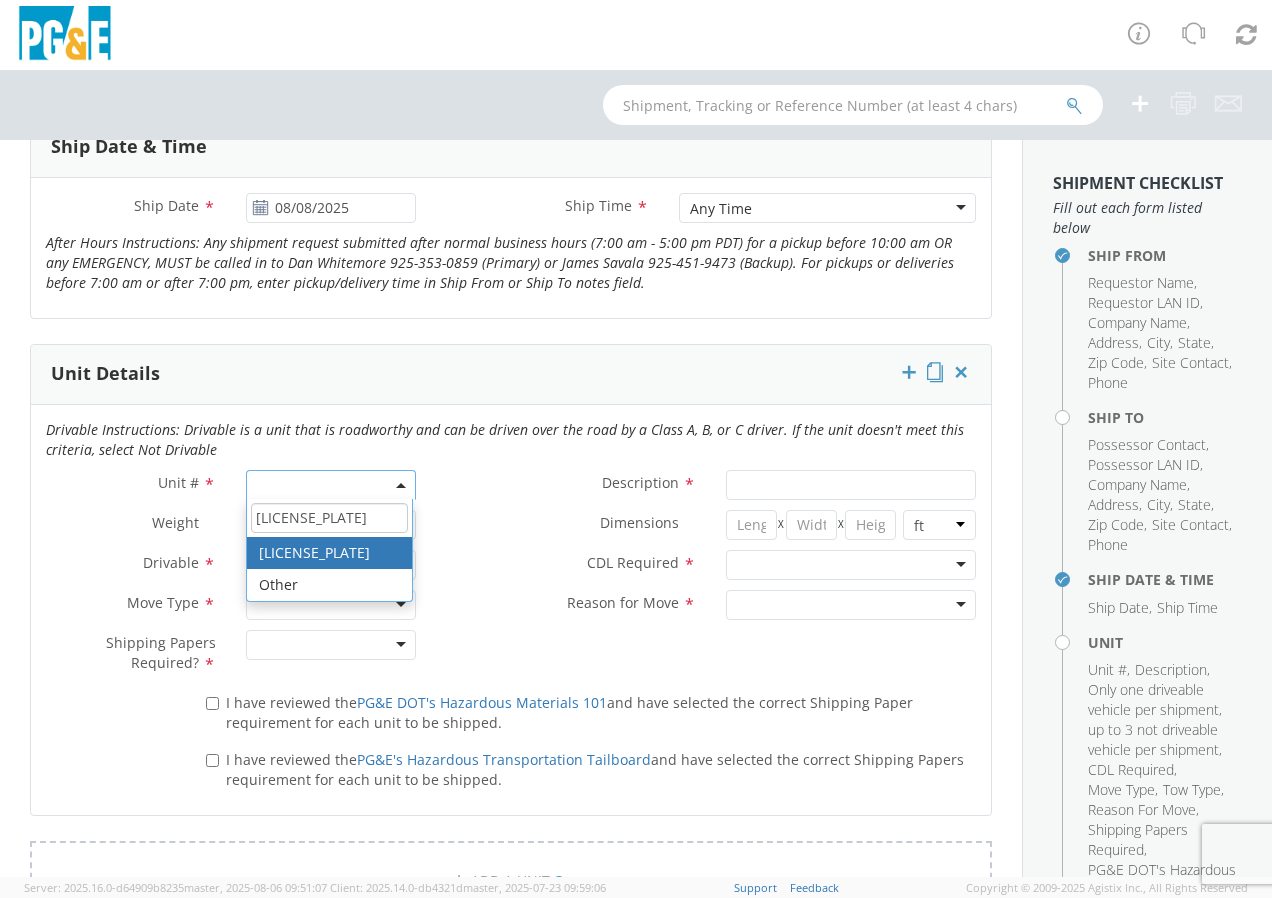 type on "[LICENSE_PLATE]" 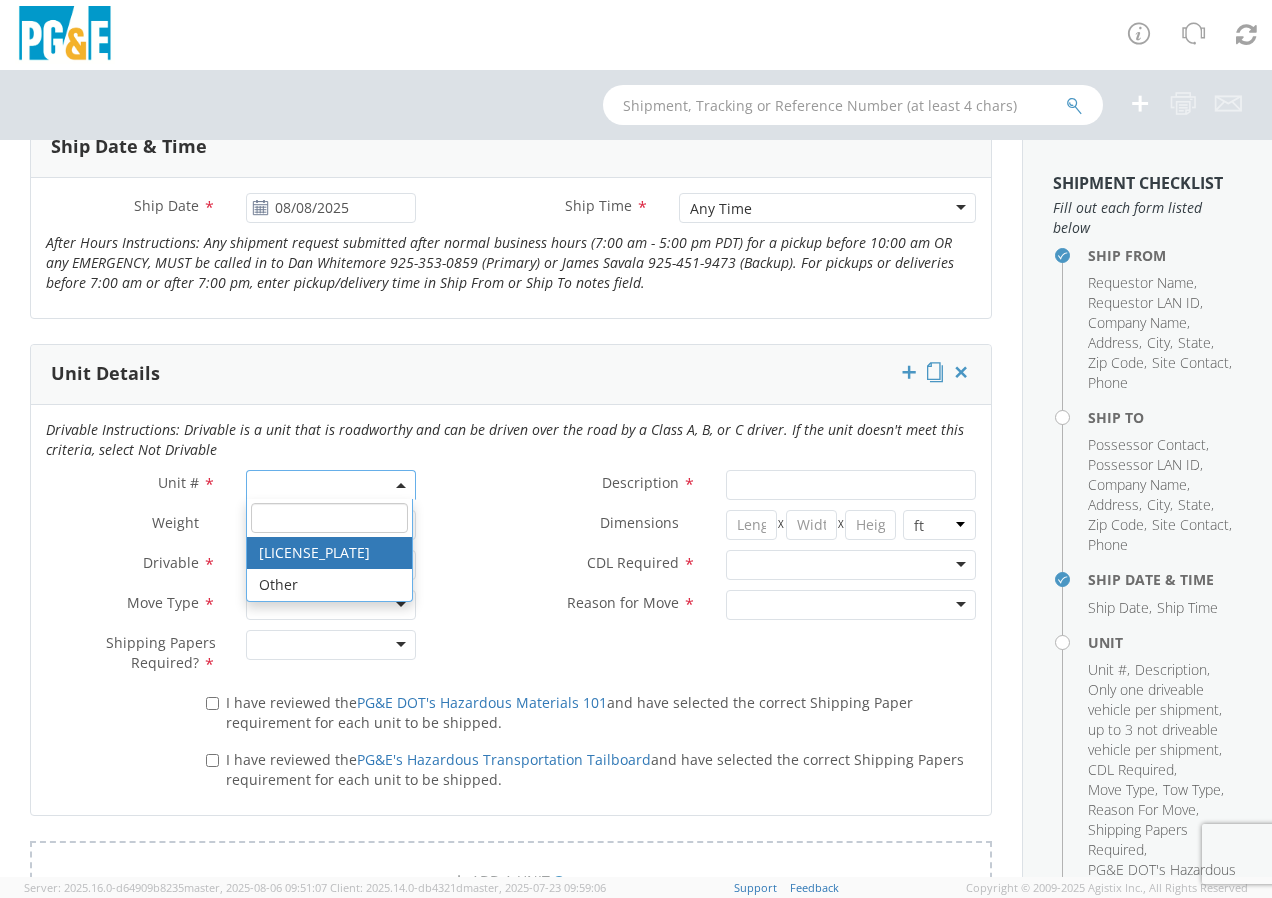 type on "TRUCK; FIELD MECHANIC 16-19.5K 4X4" 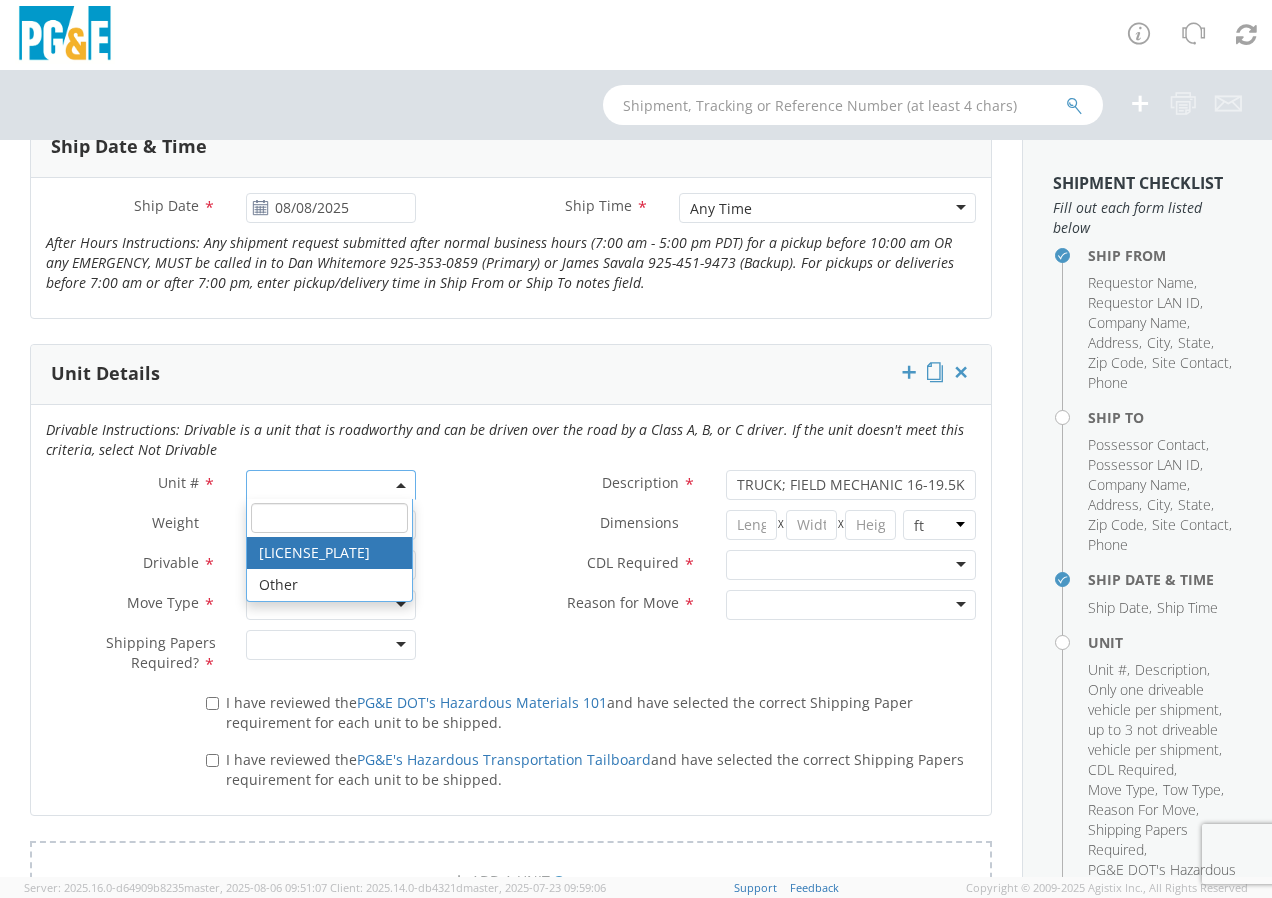 select on "[LICENSE_PLATE]" 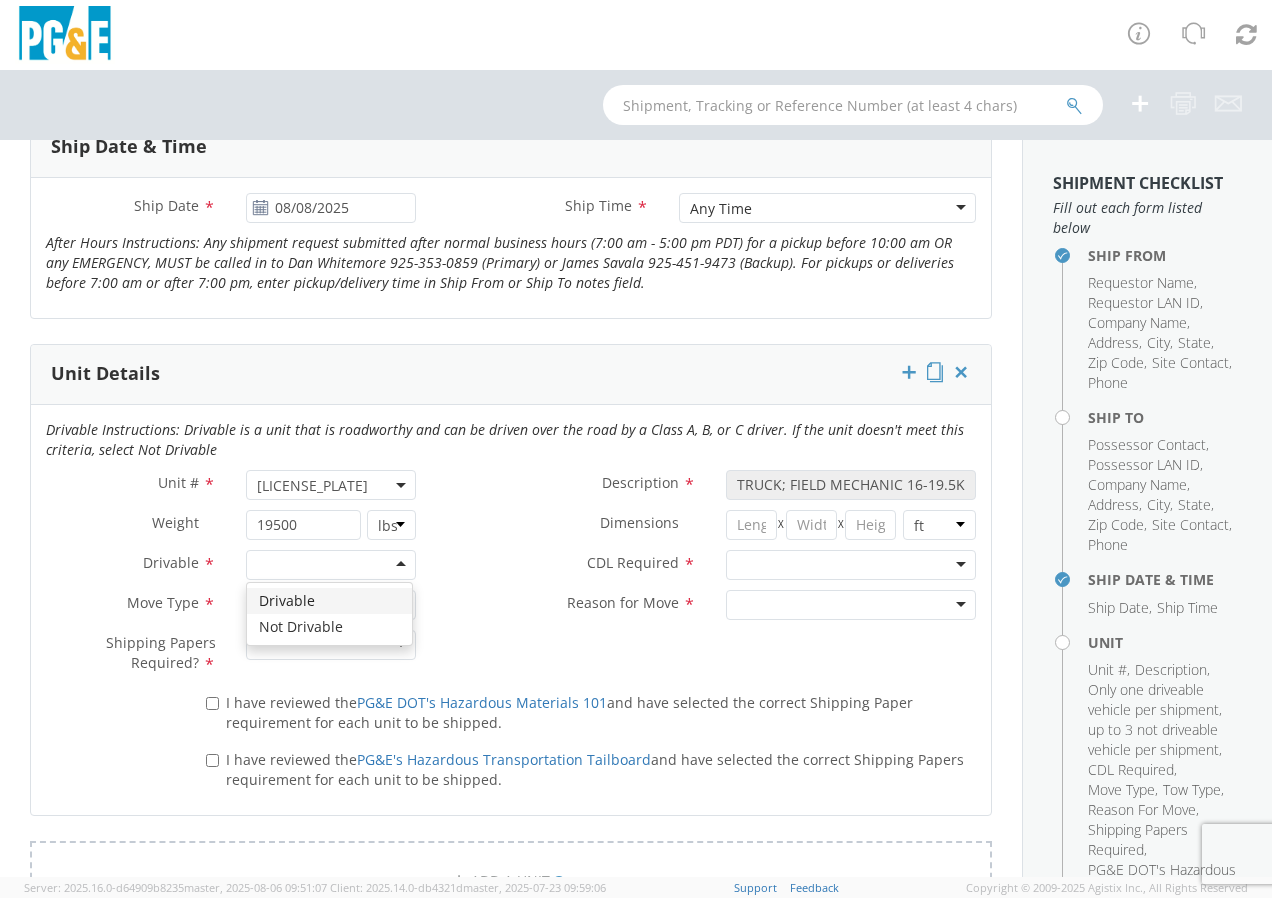 click 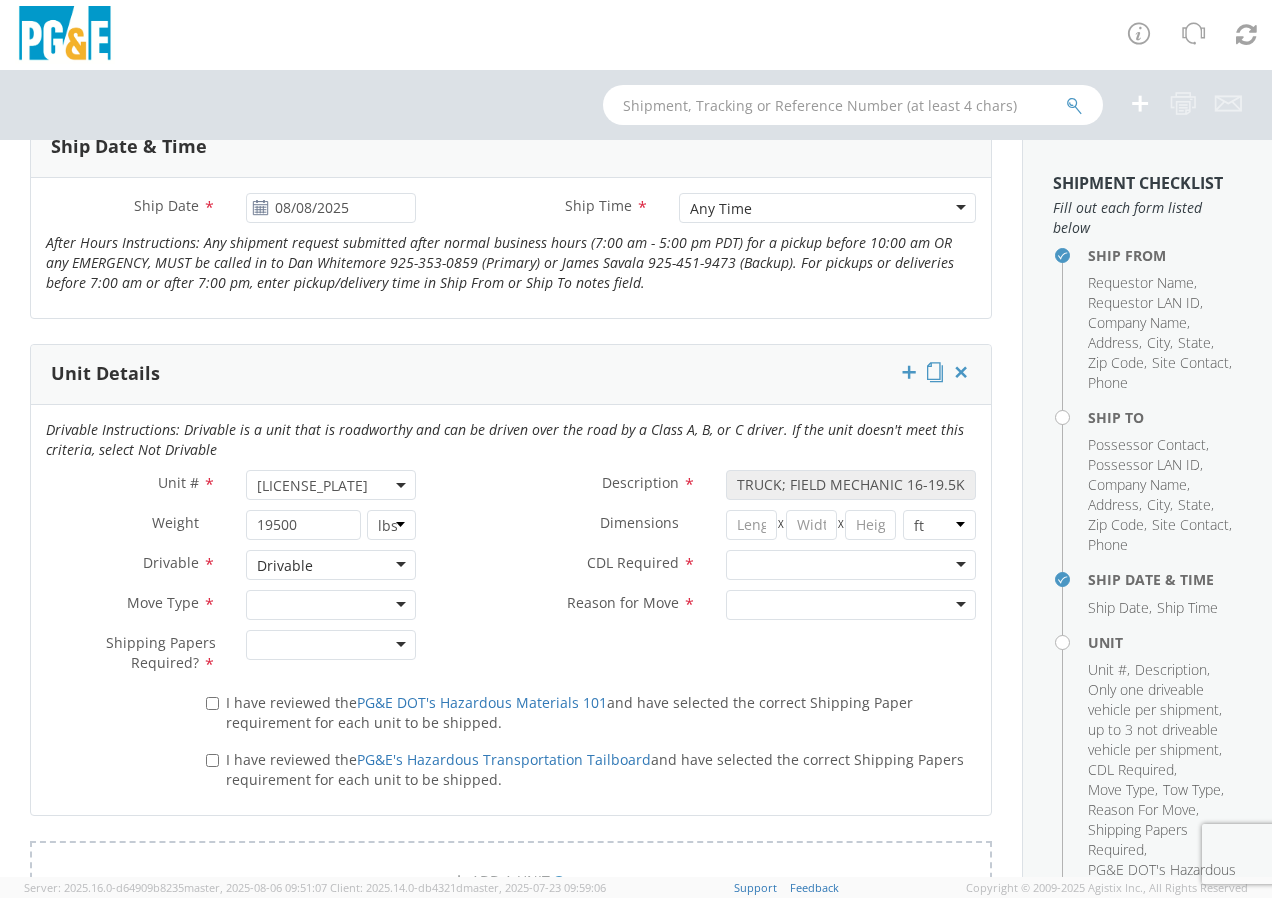 click 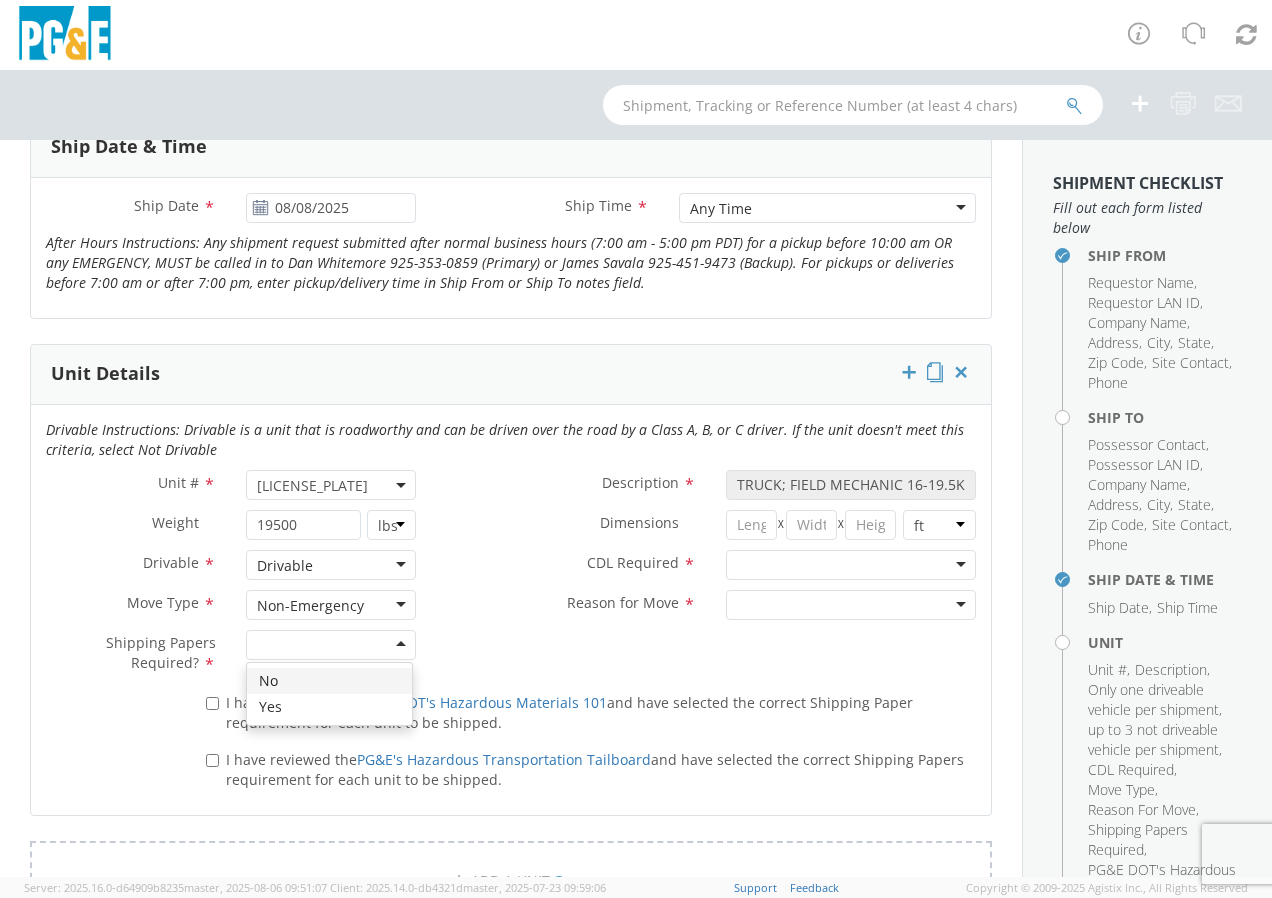 click 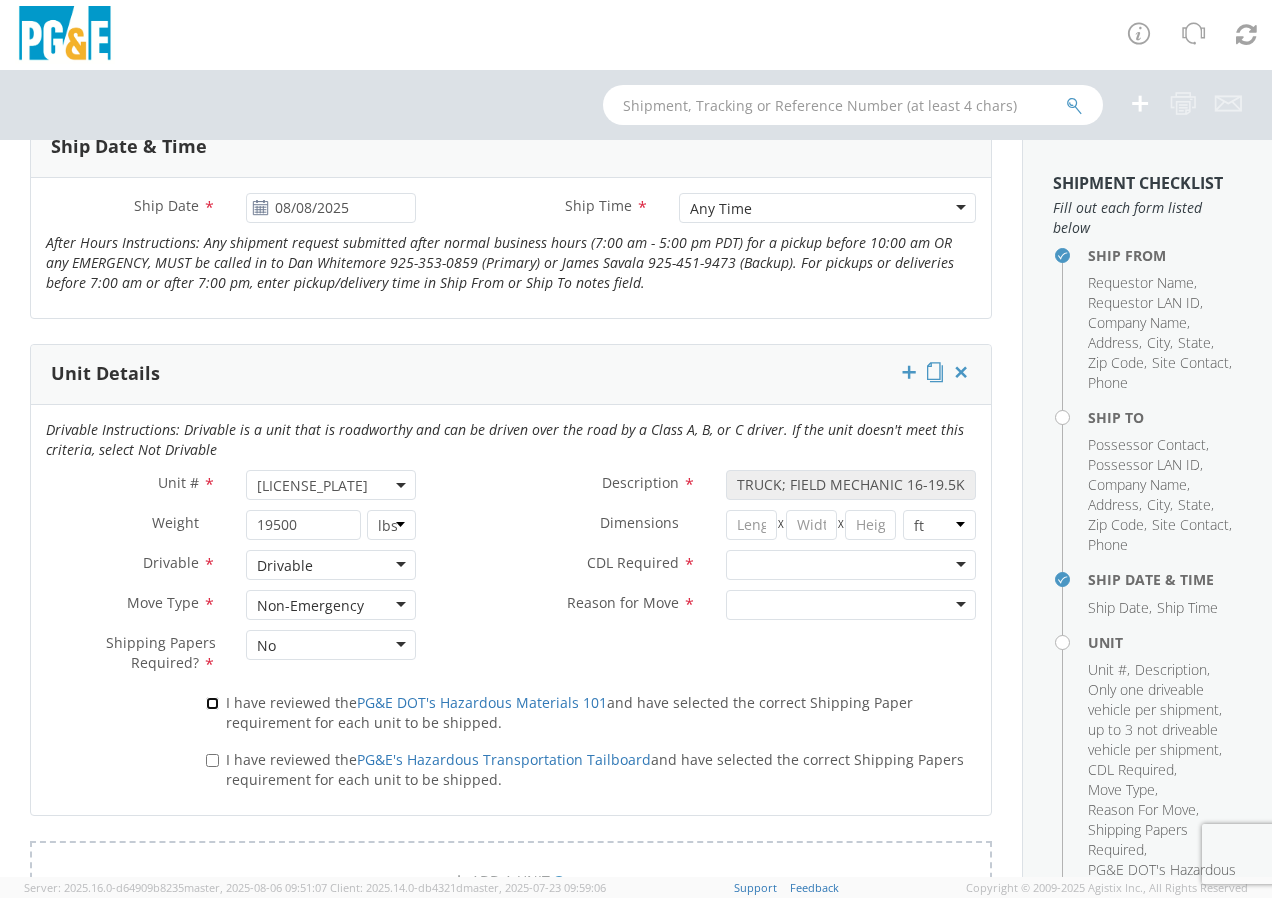 click on "I have reviewed the  PG&E DOT's Hazardous Materials 101
and have selected the correct Shipping Paper requirement for each unit to be shipped." at bounding box center [212, 703] 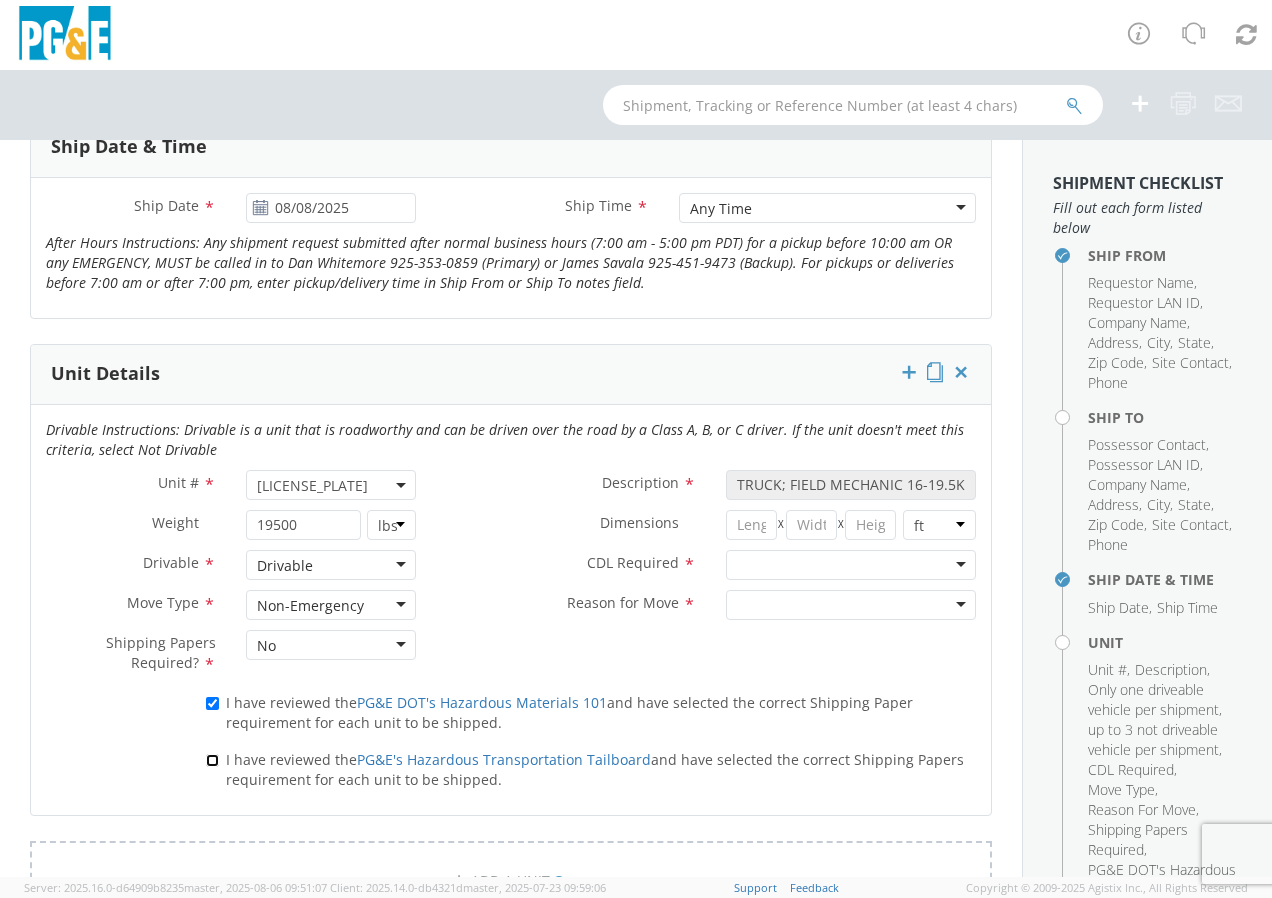 click on "I have reviewed the  PG&E's Hazardous Transportation Tailboard
and have selected the correct Shipping Papers requirement for each unit to be shipped." at bounding box center (212, 760) 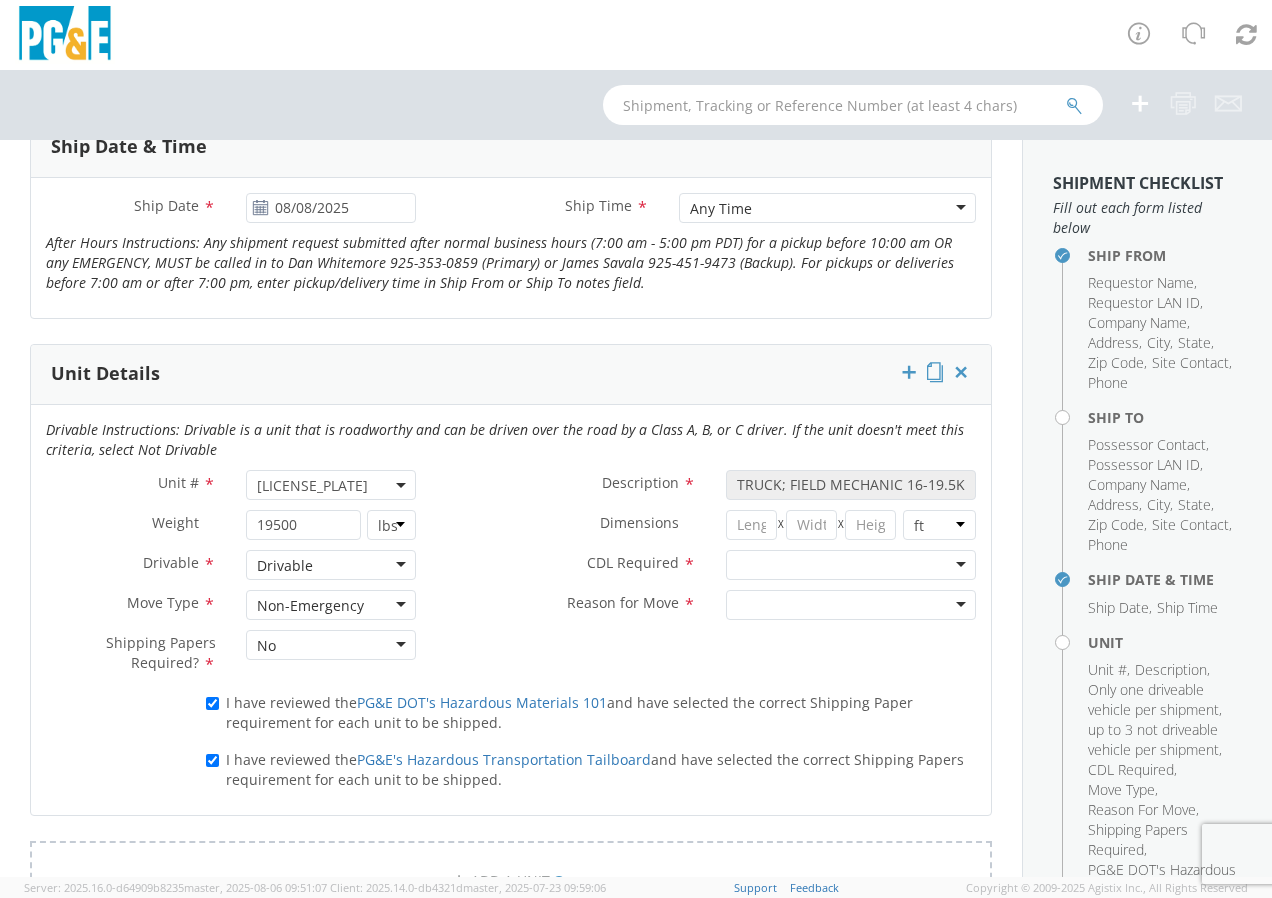 click 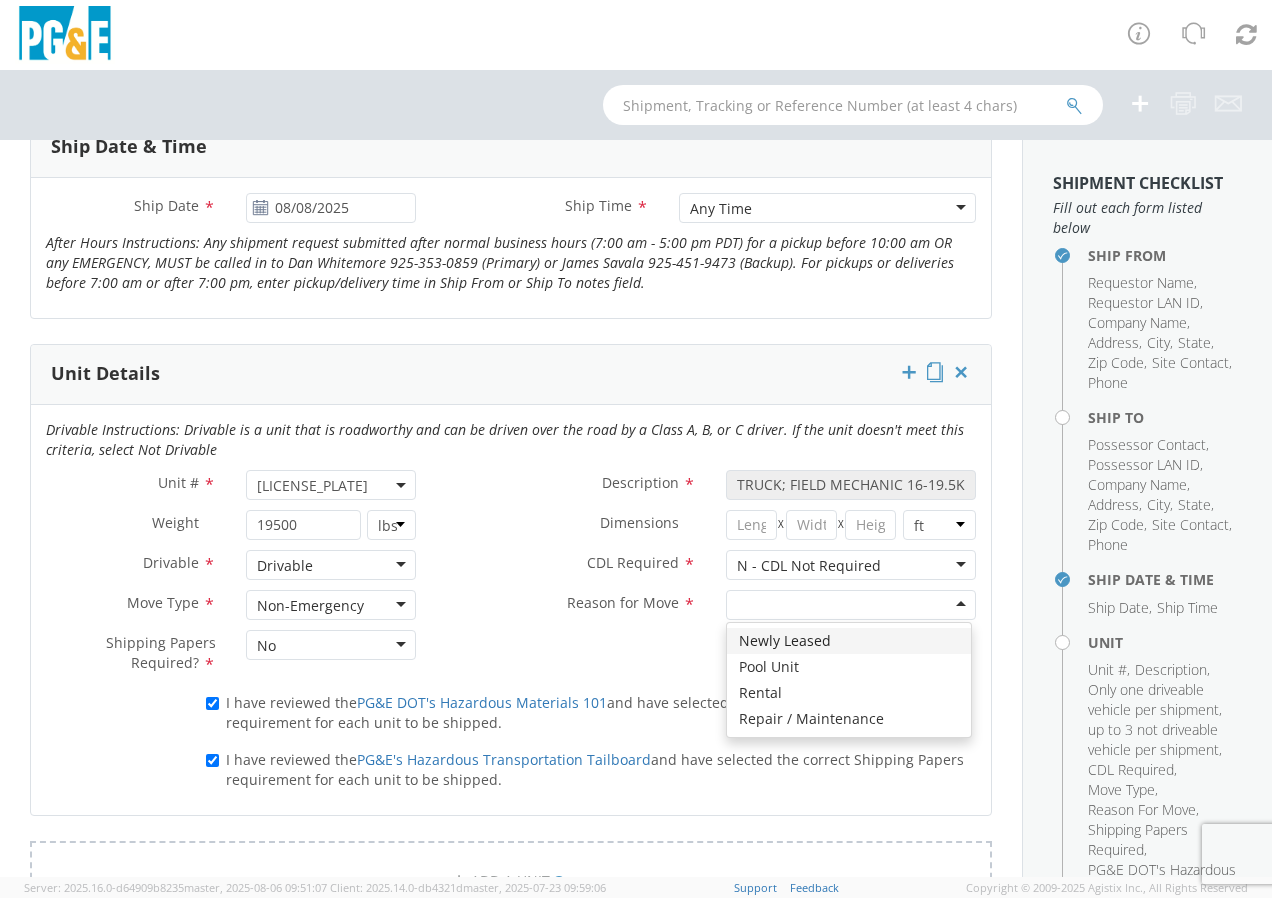 click 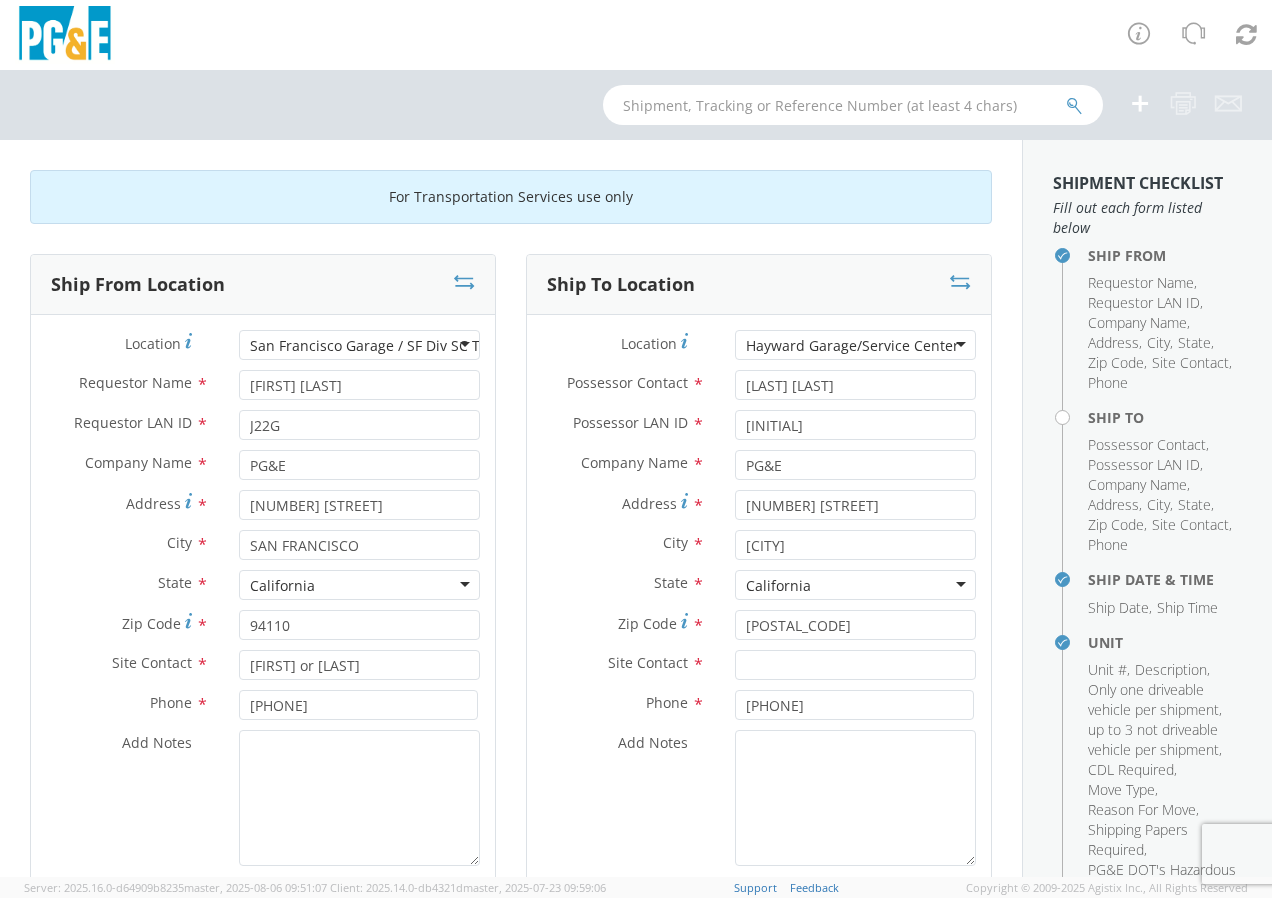 scroll, scrollTop: 100, scrollLeft: 0, axis: vertical 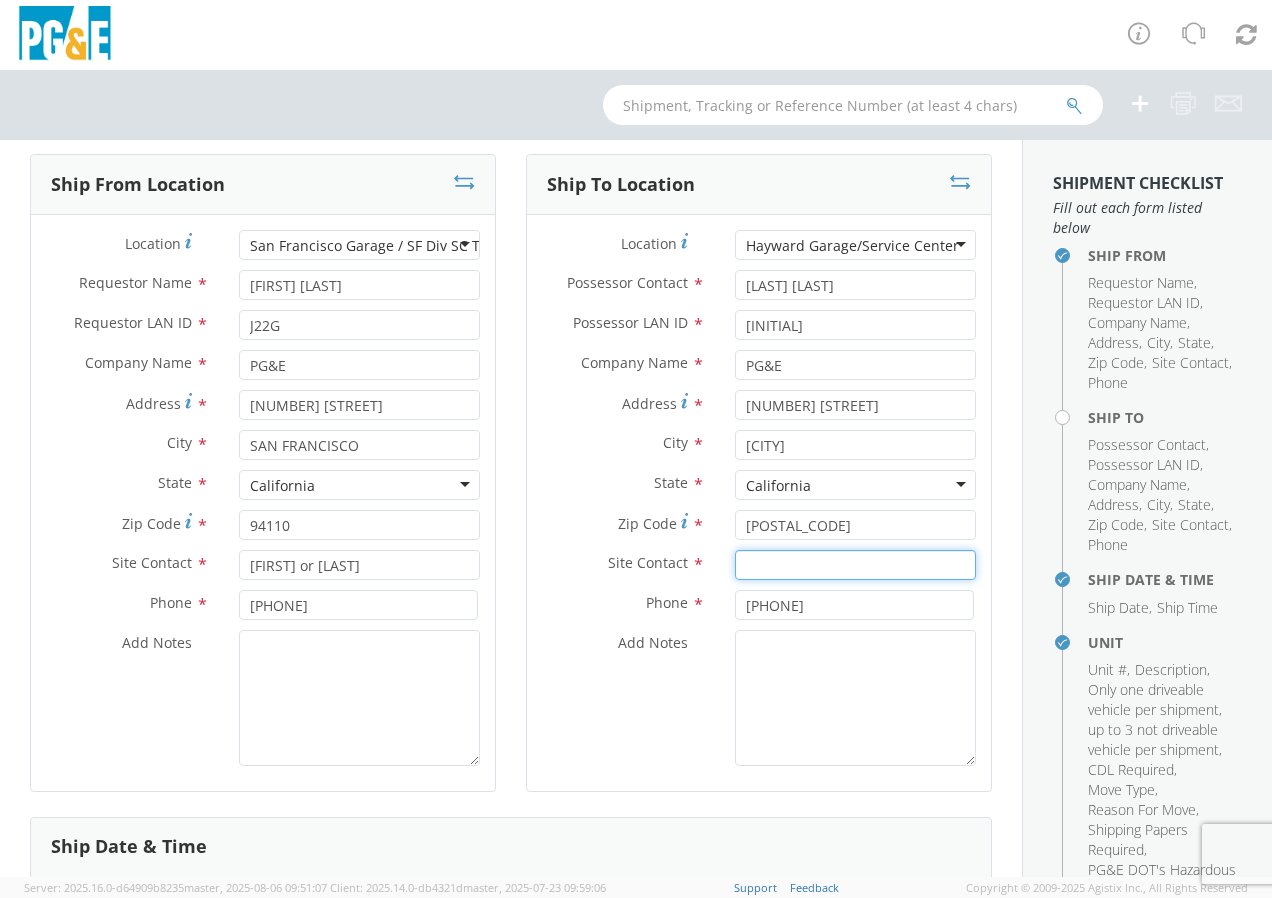 click at bounding box center [855, 565] 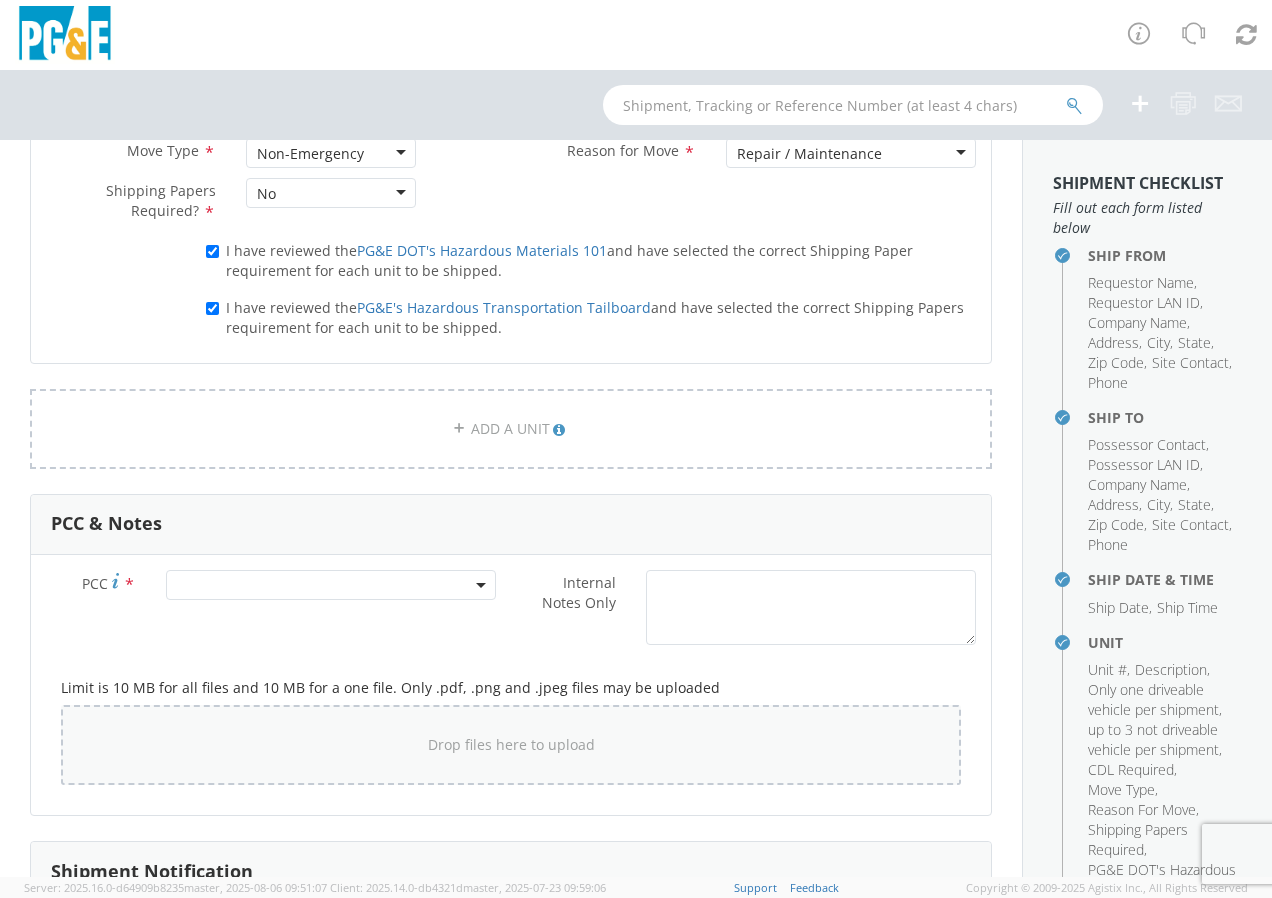 scroll, scrollTop: 1300, scrollLeft: 0, axis: vertical 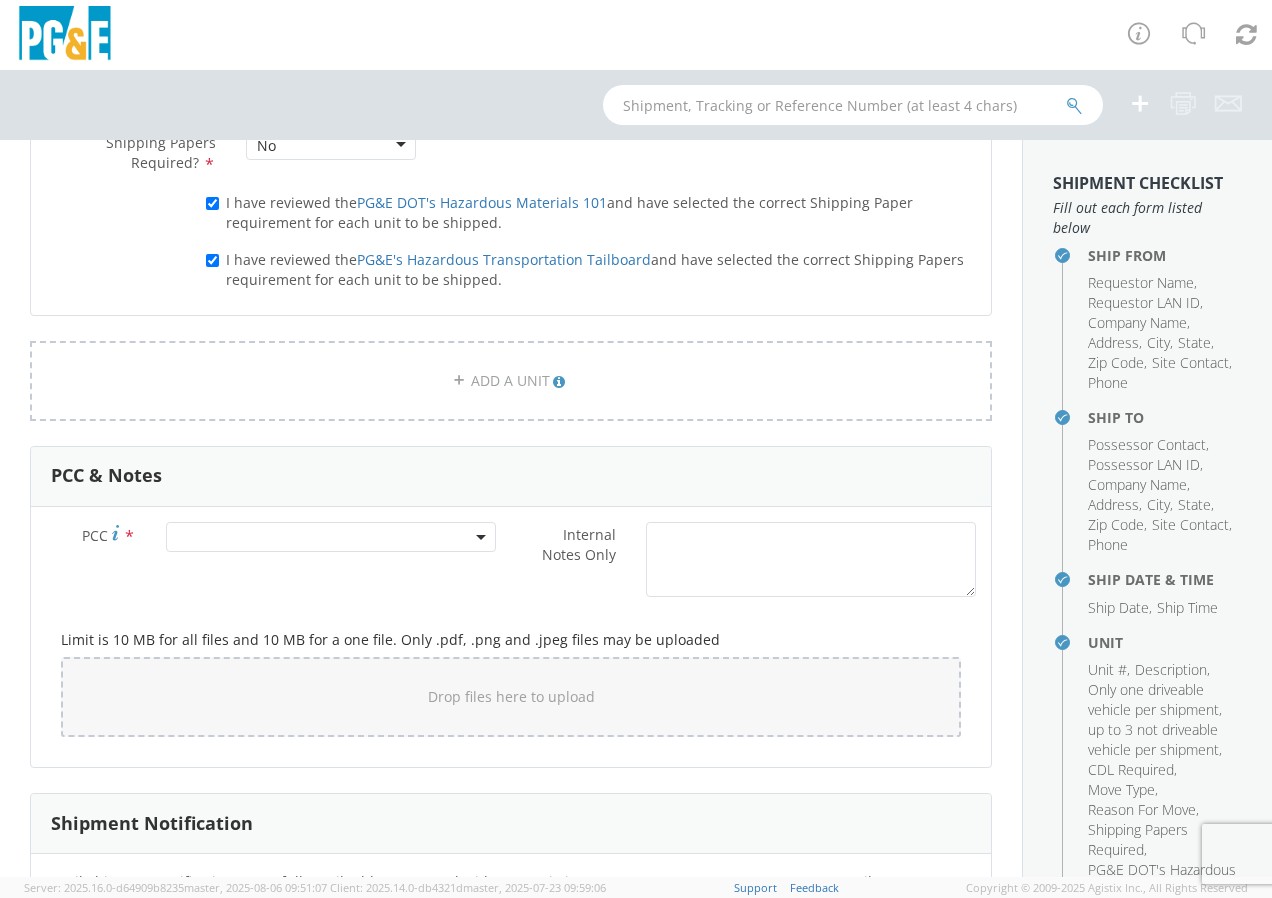 type on "[LAST] or [FIRST]" 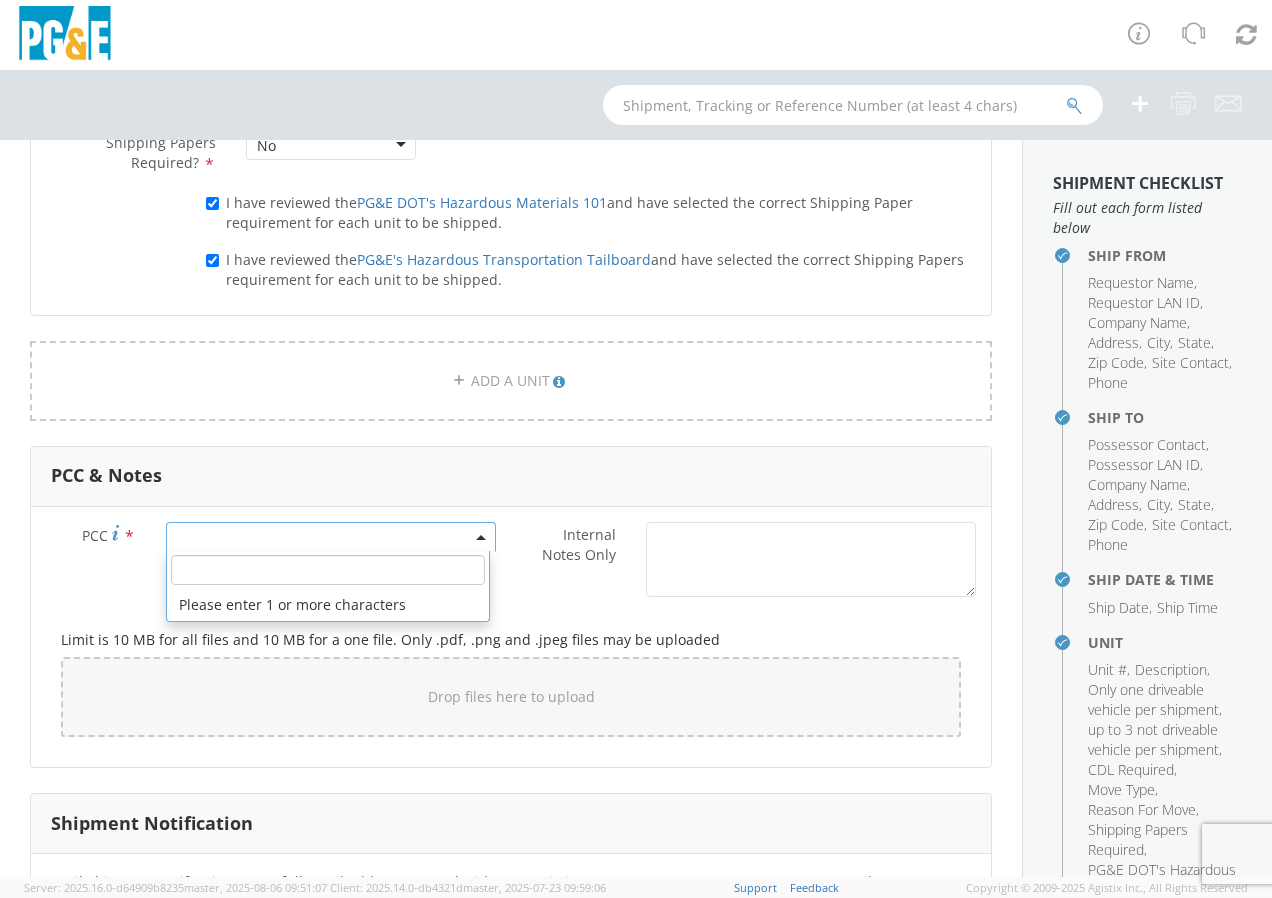 click 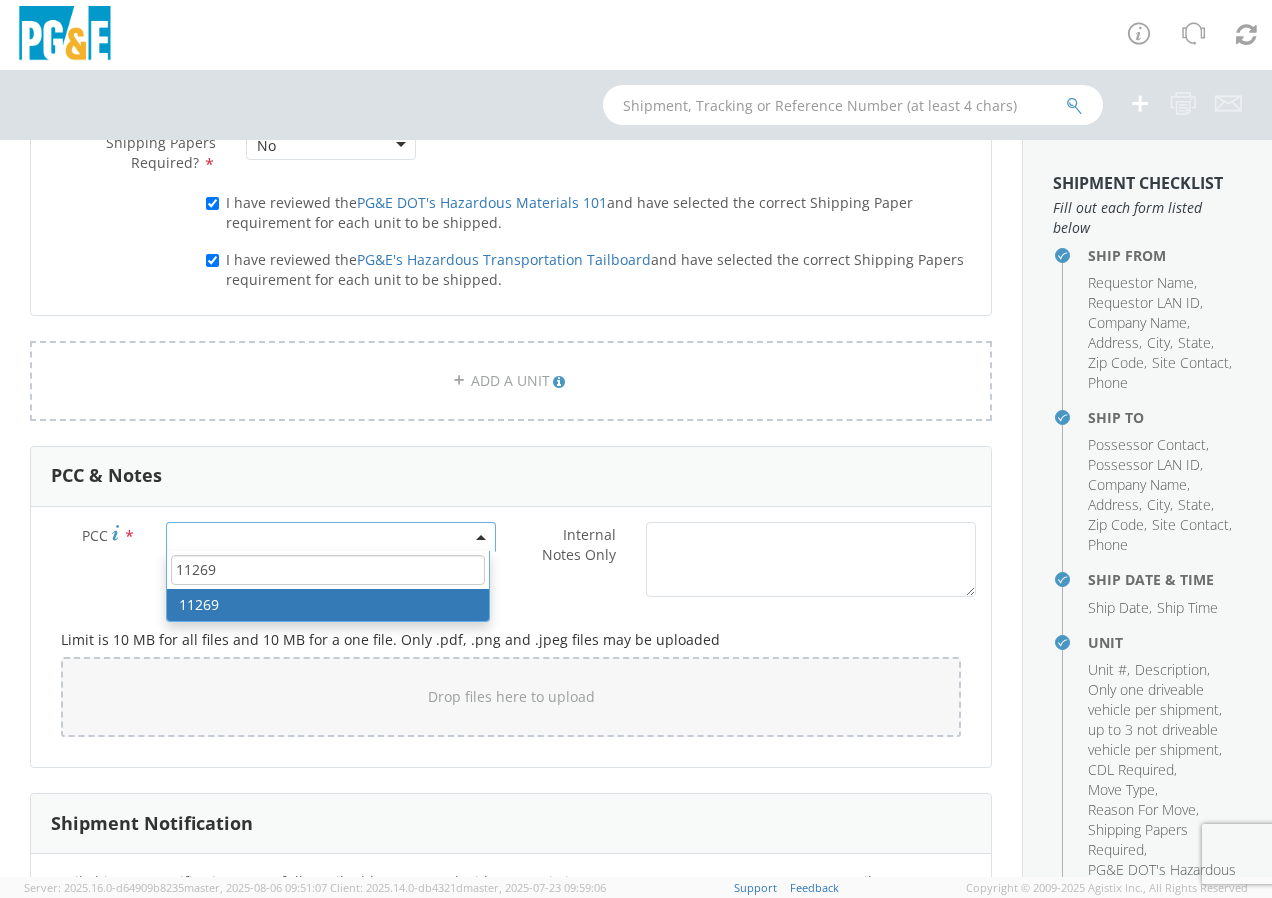 type on "11269" 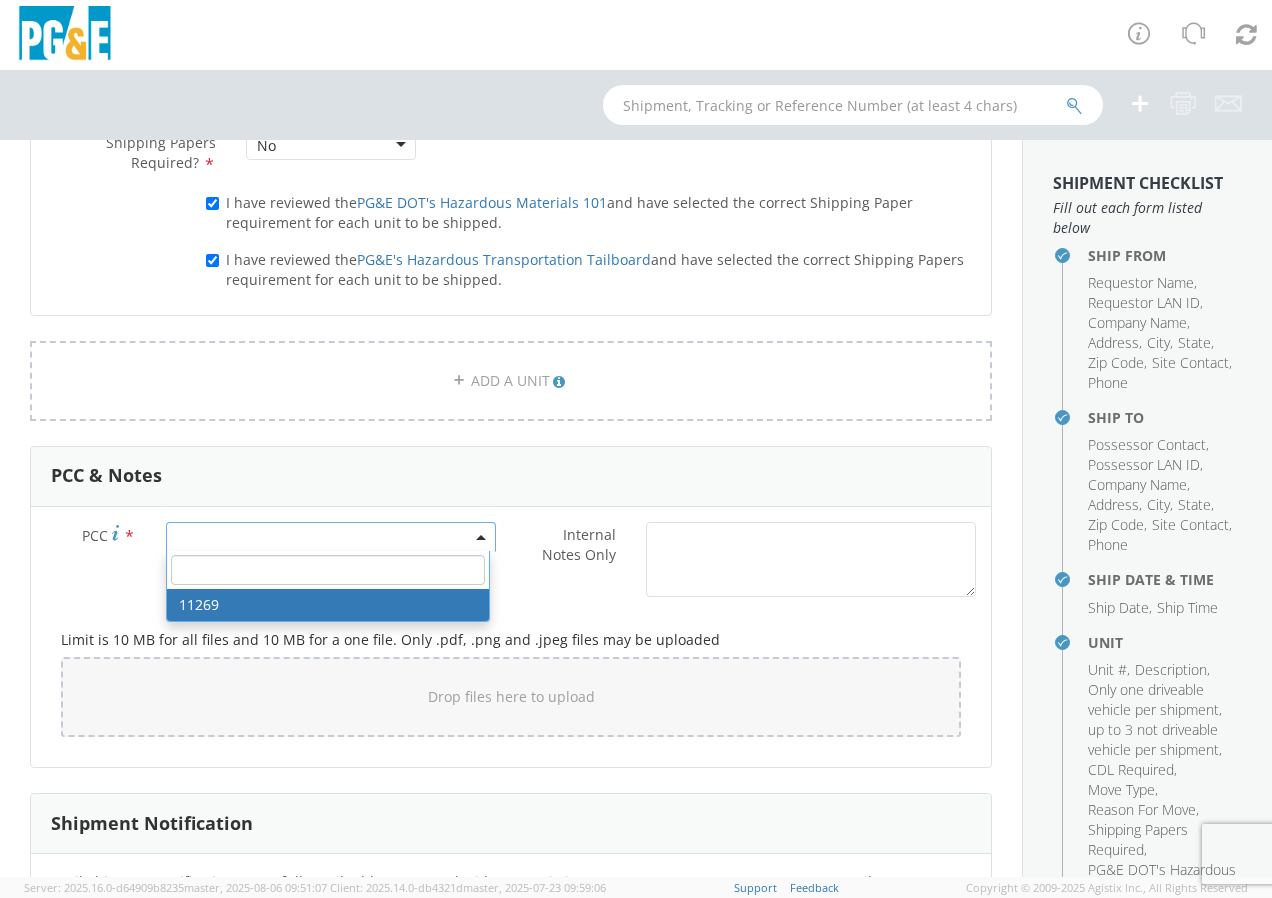 select on "11269" 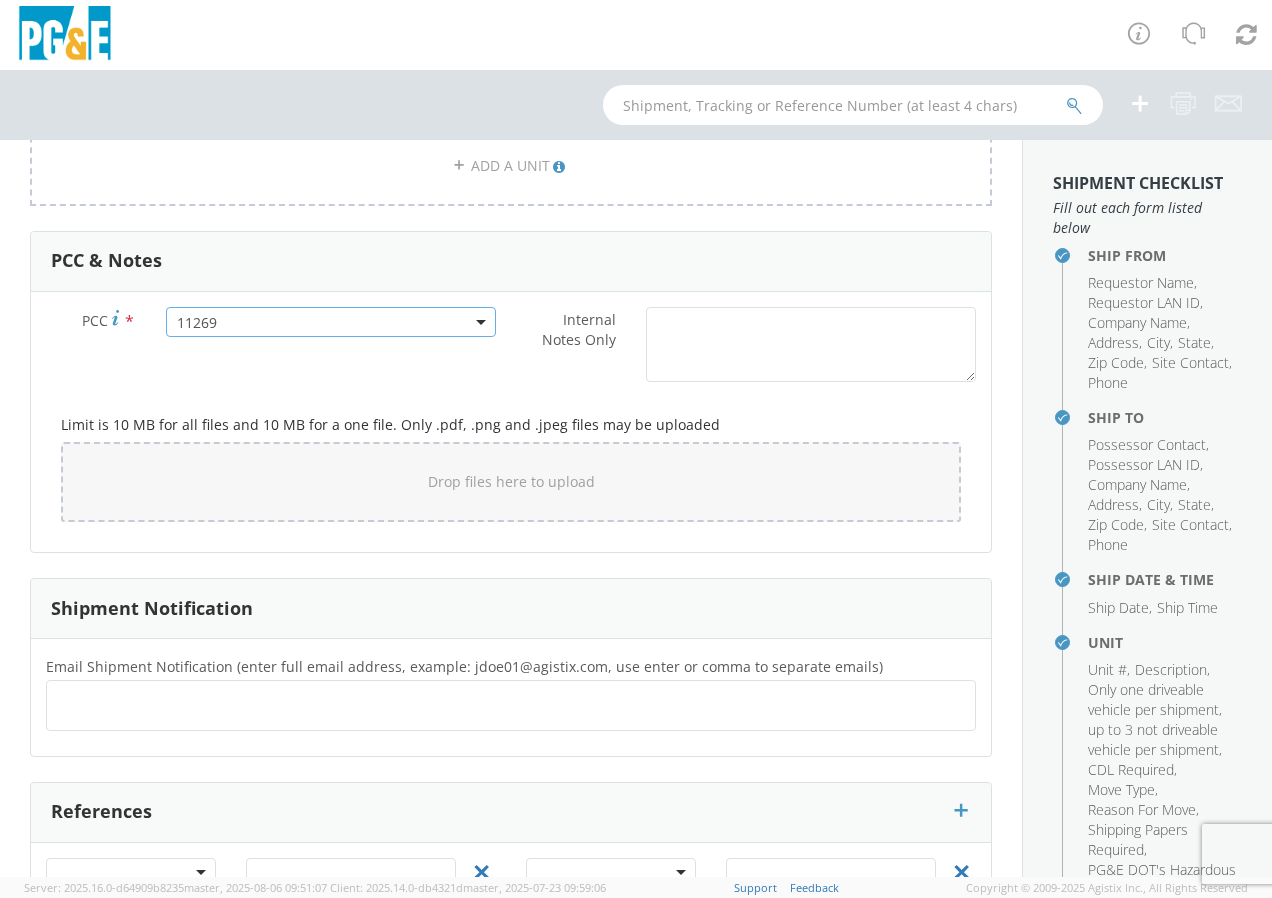 scroll, scrollTop: 1600, scrollLeft: 0, axis: vertical 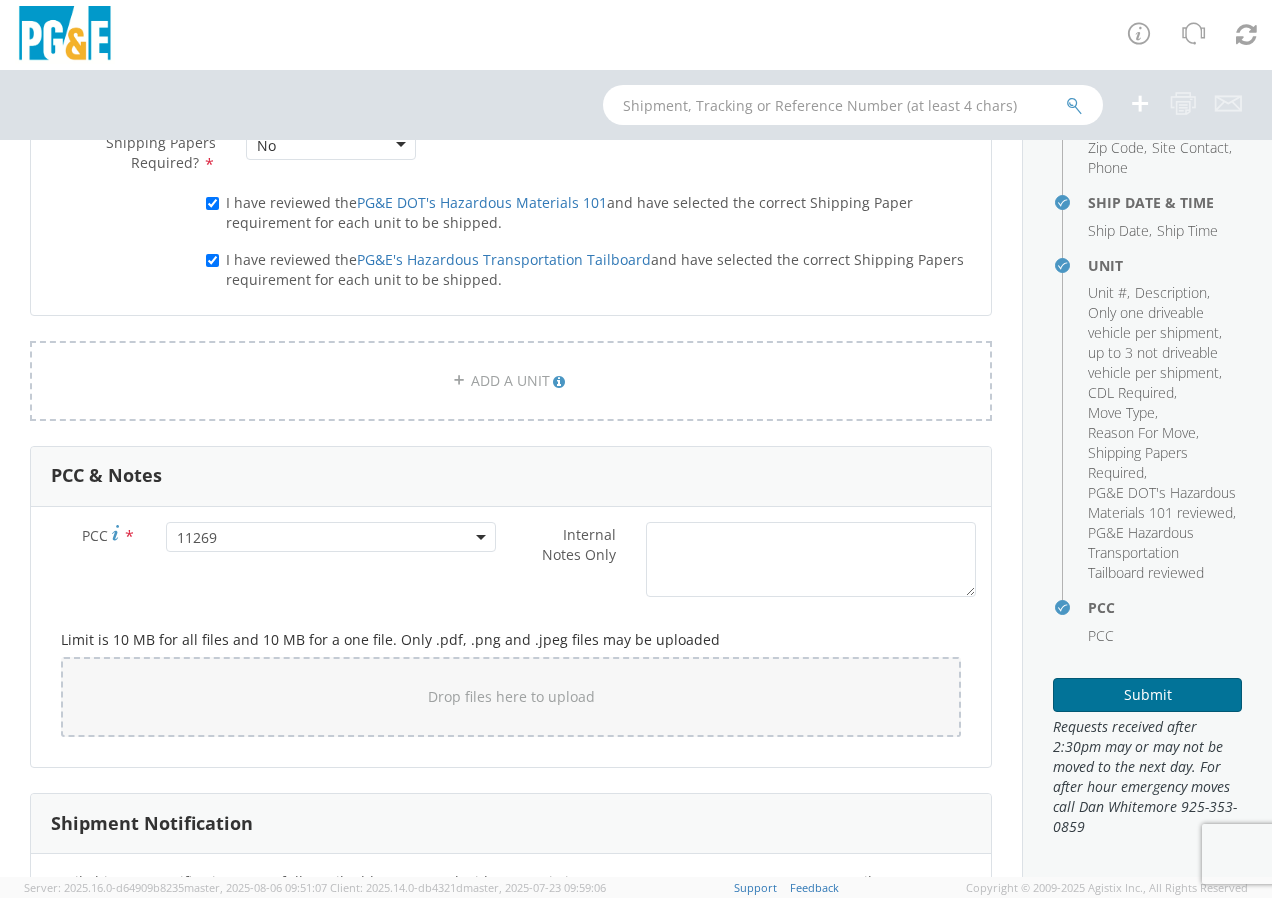click on "Submit" at bounding box center (1147, 695) 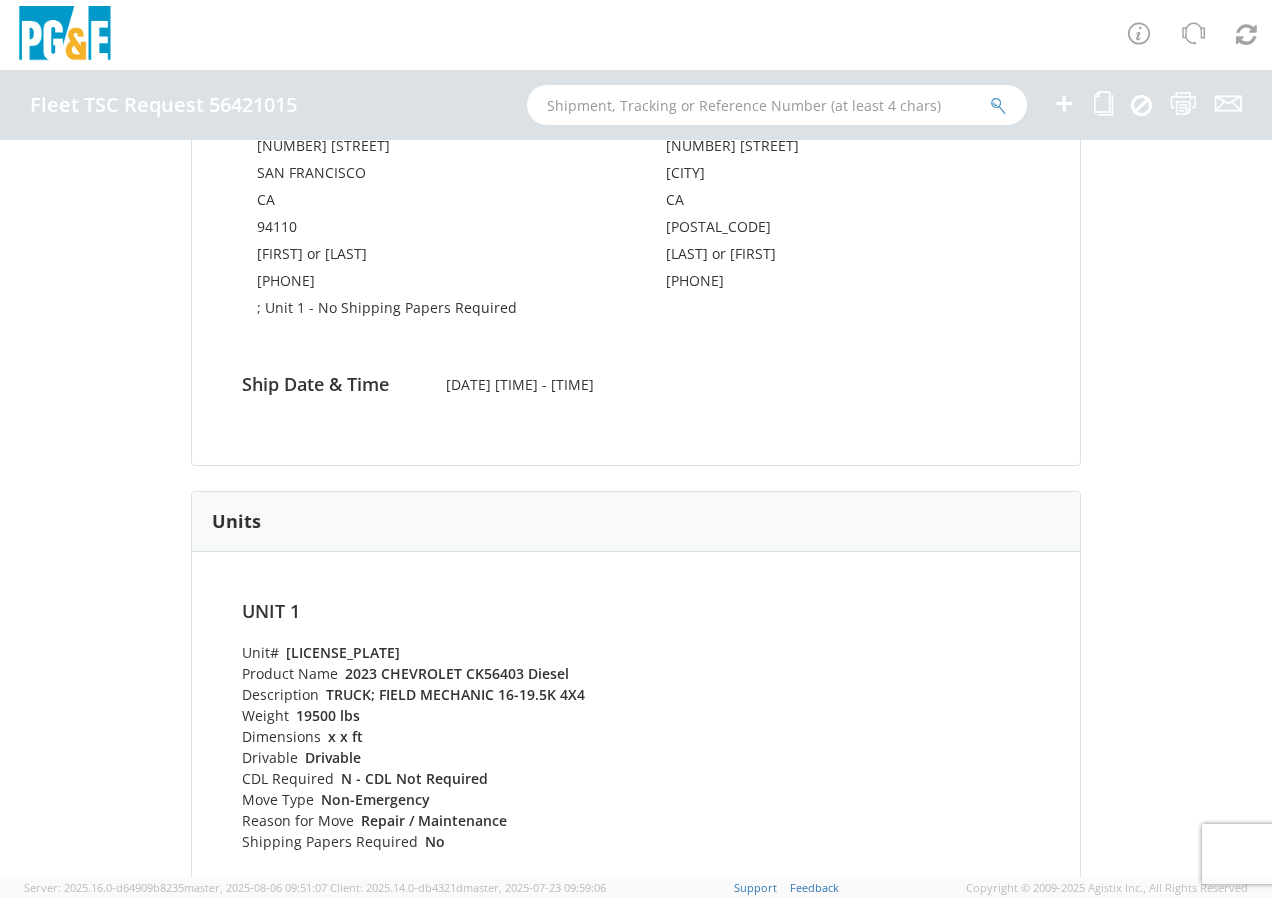 scroll, scrollTop: 0, scrollLeft: 0, axis: both 